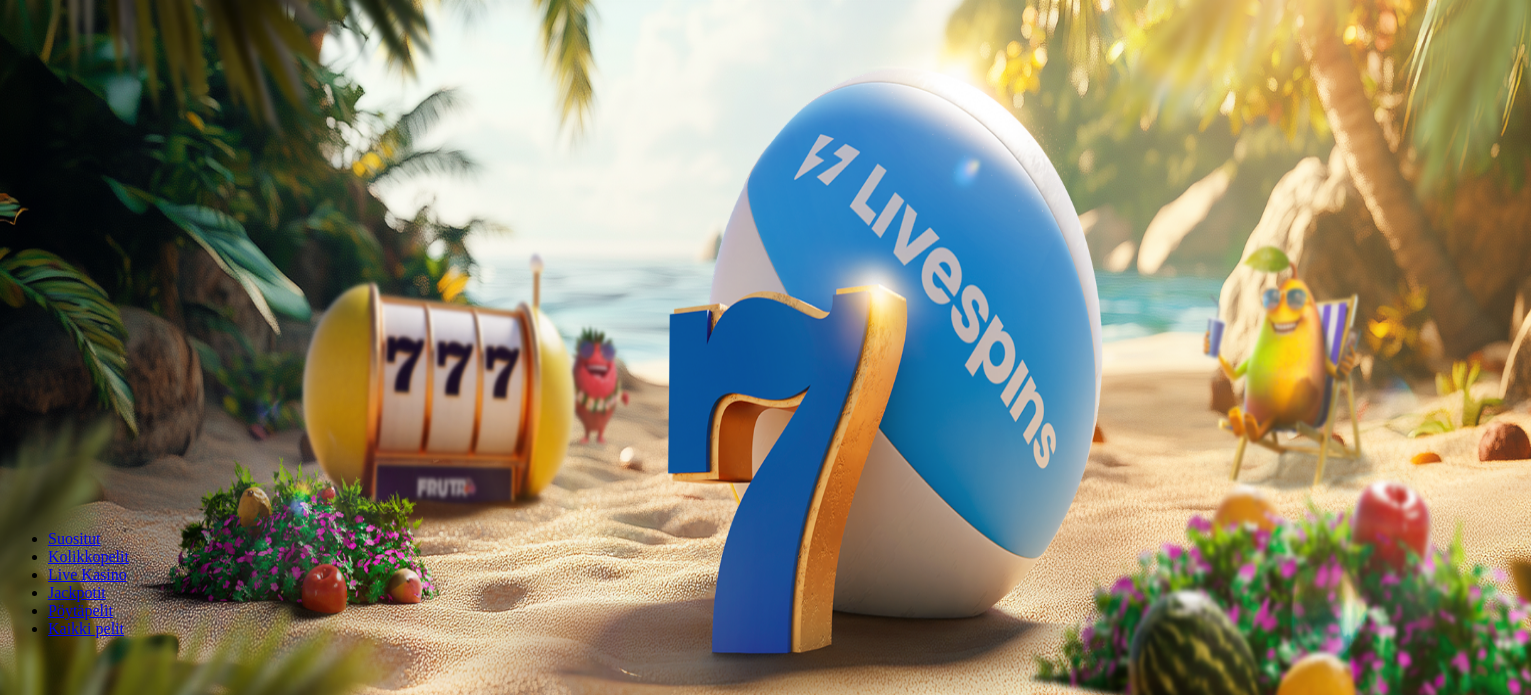 scroll, scrollTop: 0, scrollLeft: 0, axis: both 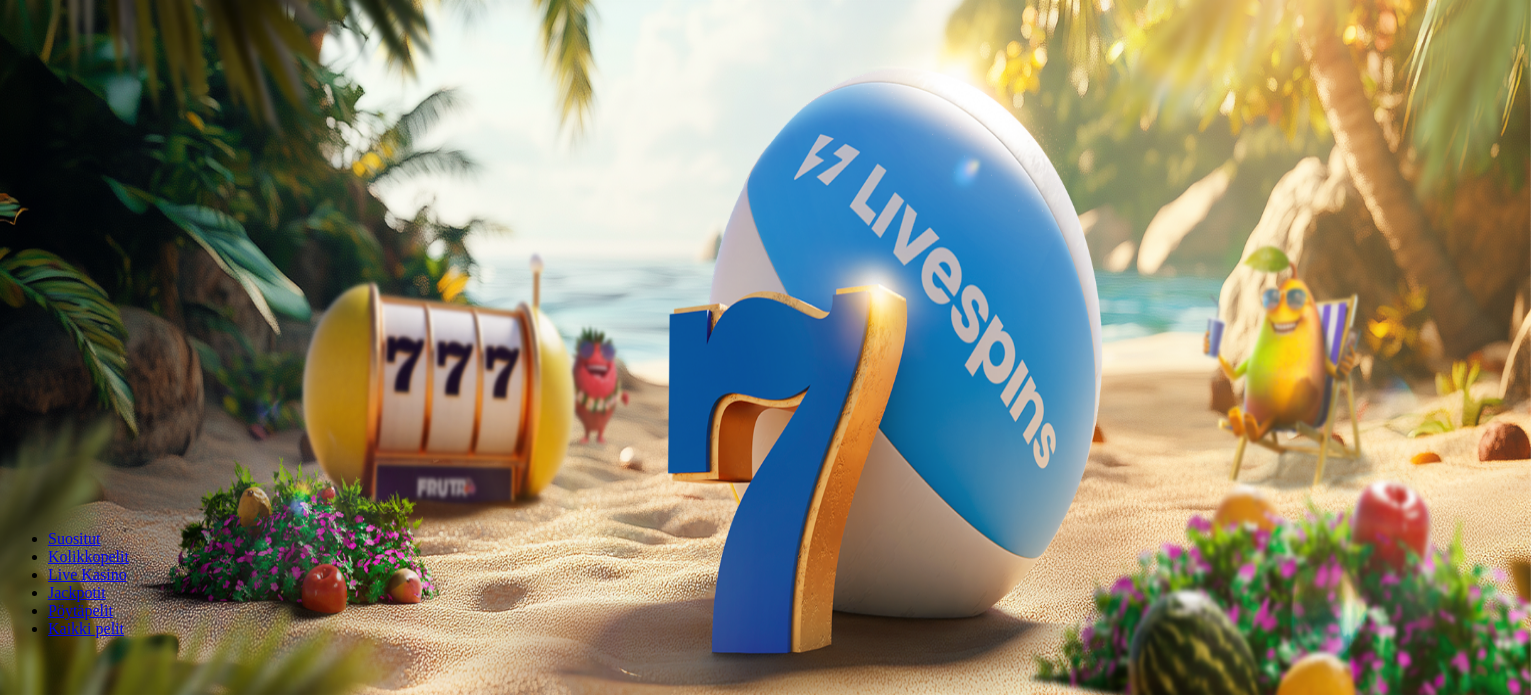 click on "Kirjaudu" at bounding box center (138, 72) 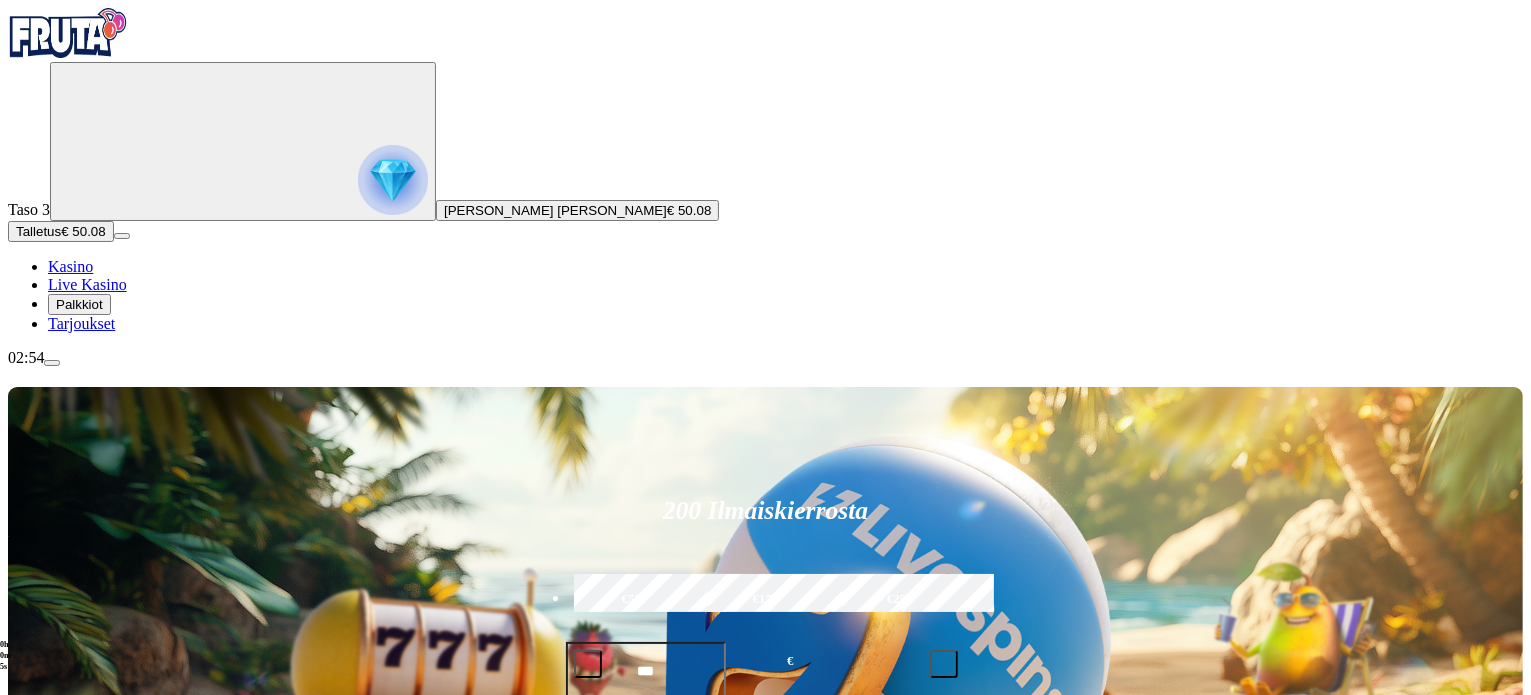 click at bounding box center [52, 363] 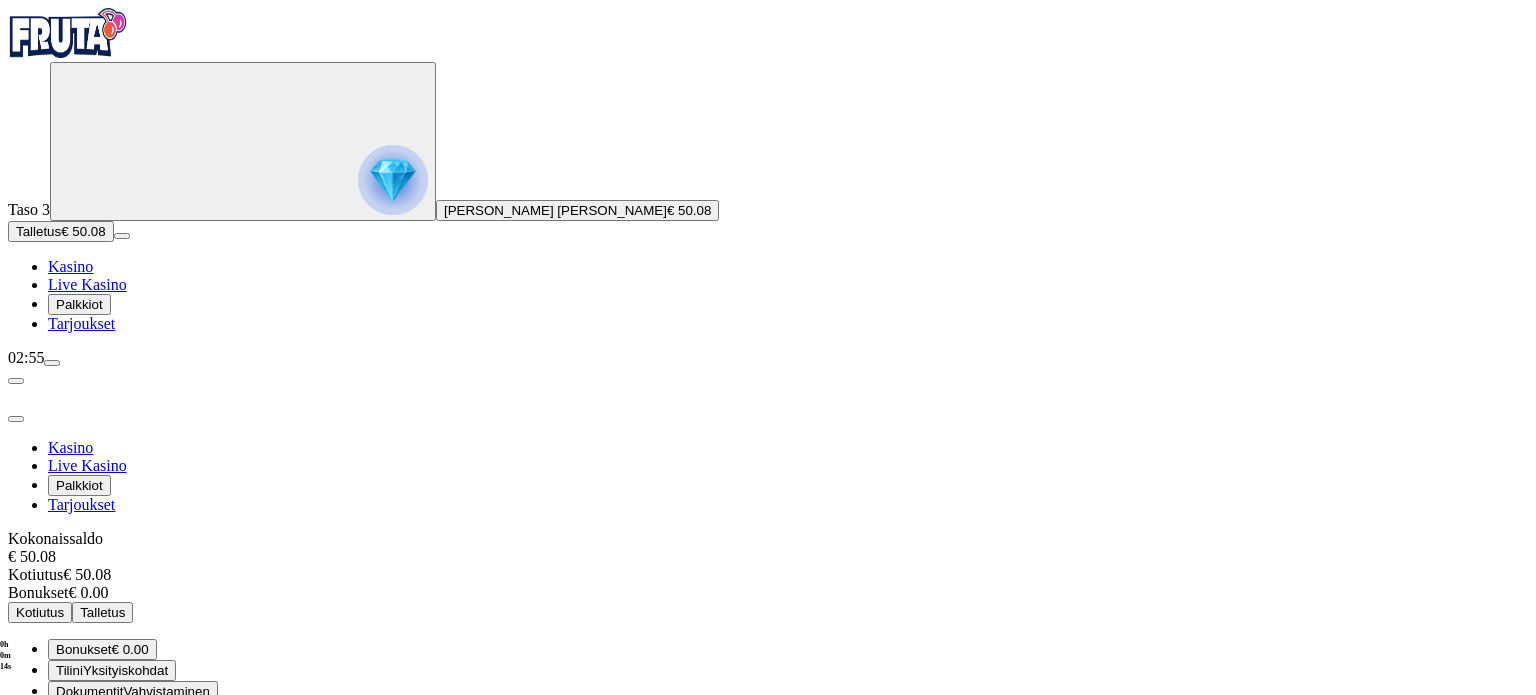 click on "Vahvistaminen" at bounding box center [166, 691] 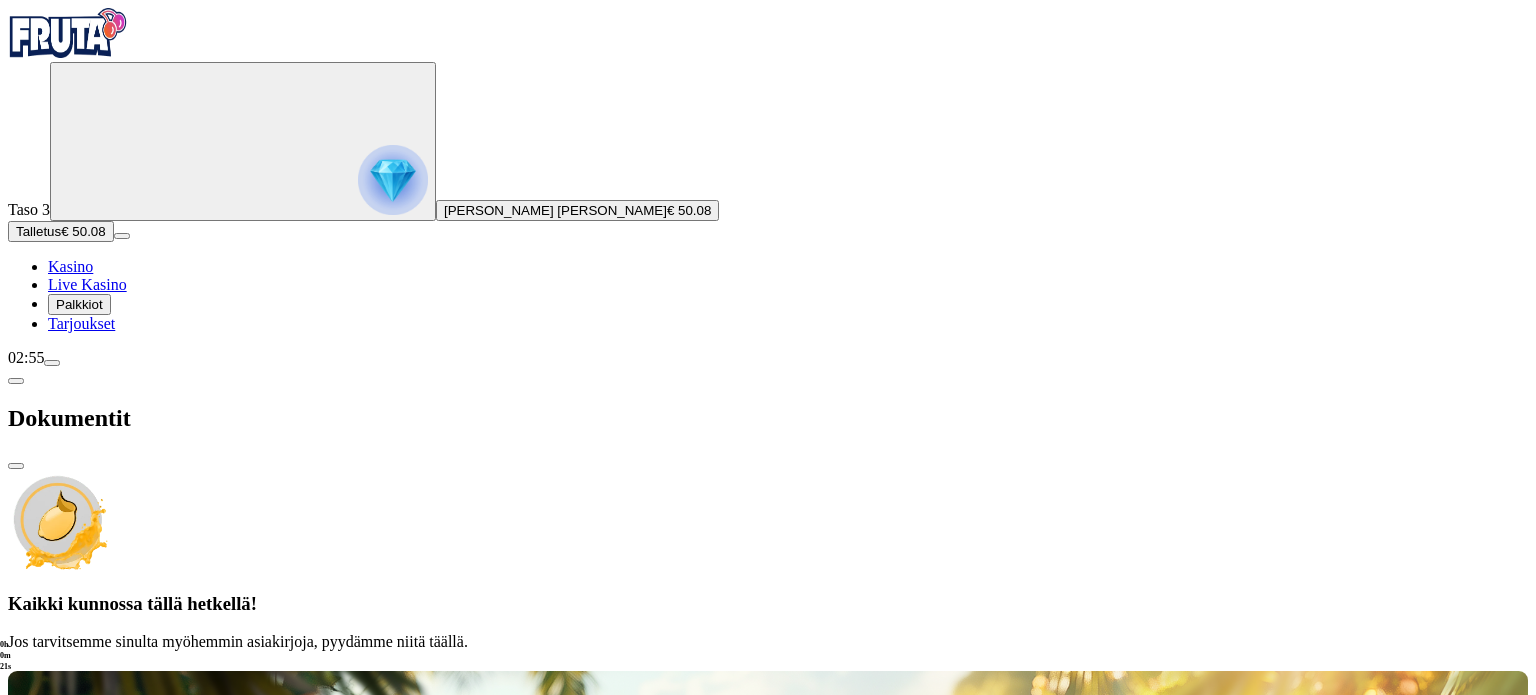 click at bounding box center [16, 381] 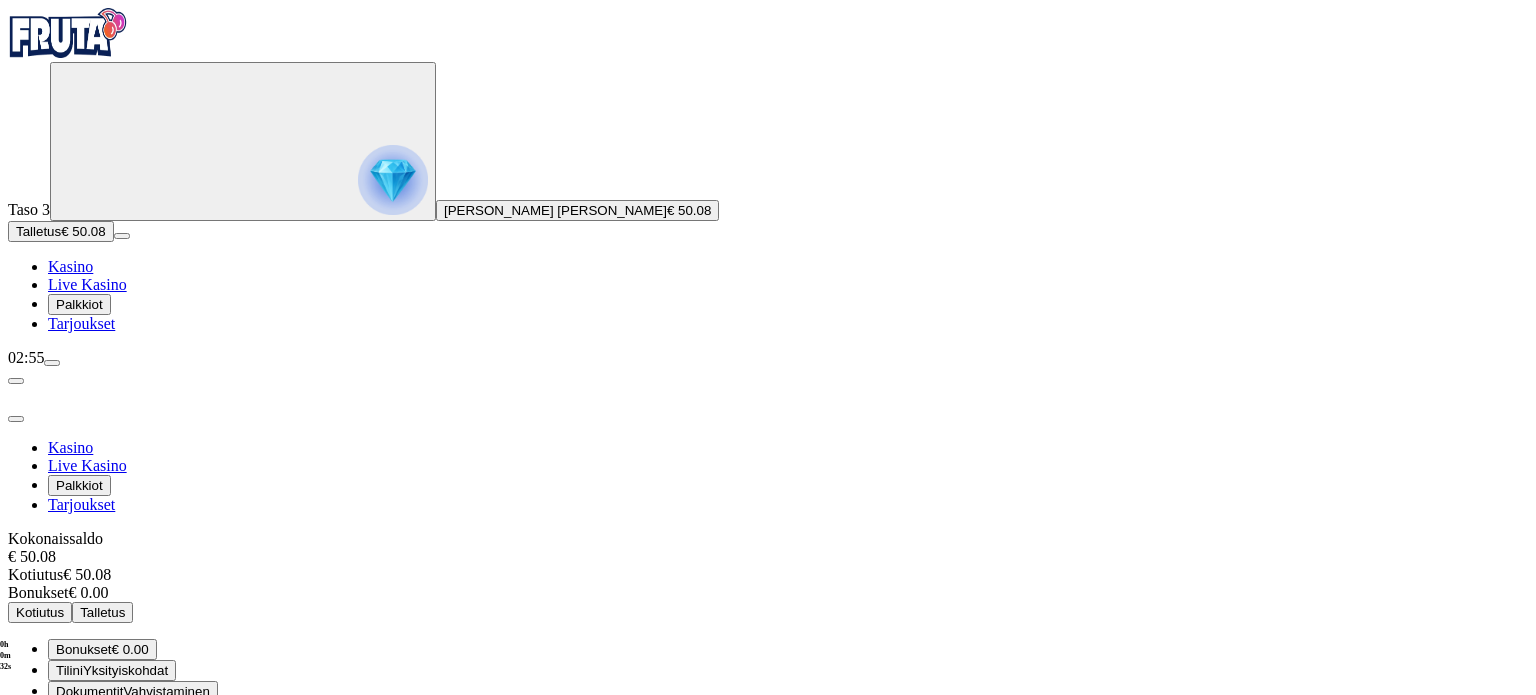 click on "Kotiutus" at bounding box center (40, 612) 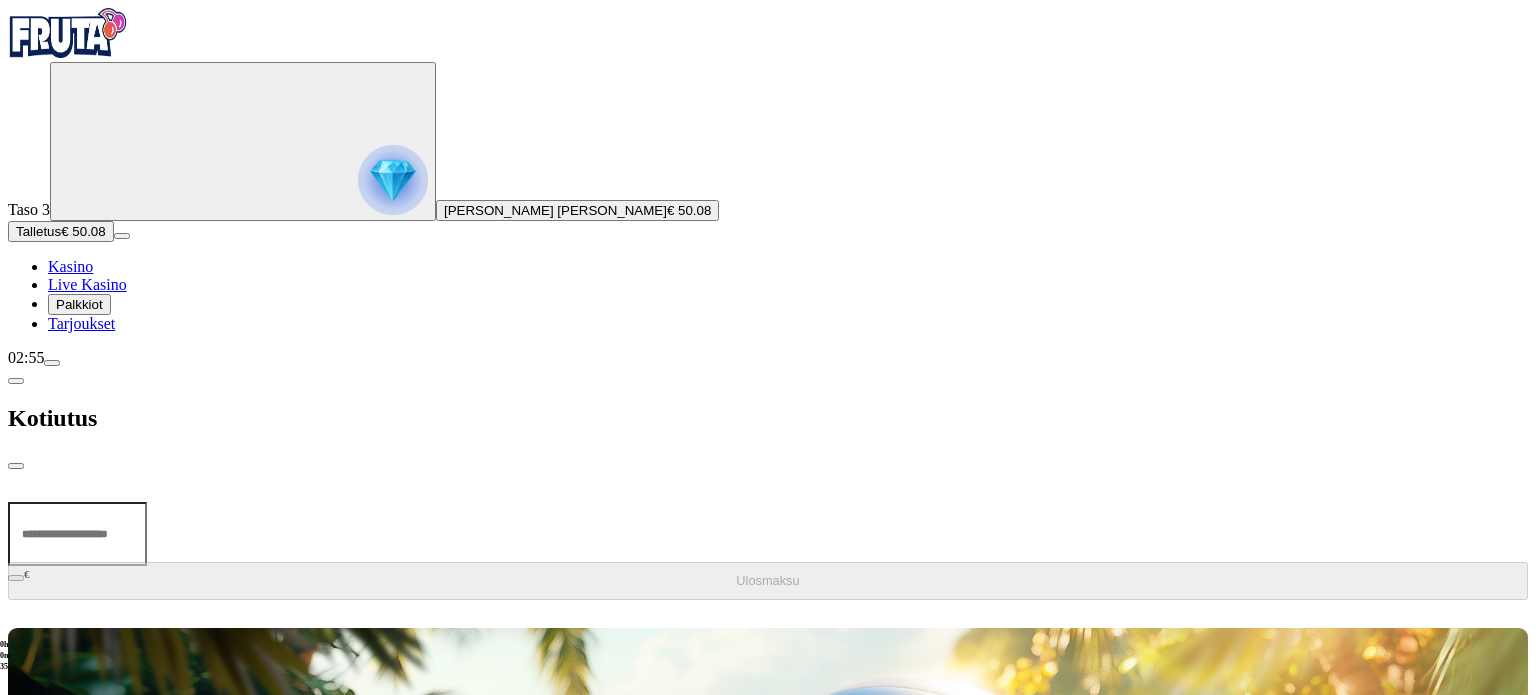click at bounding box center (77, 534) 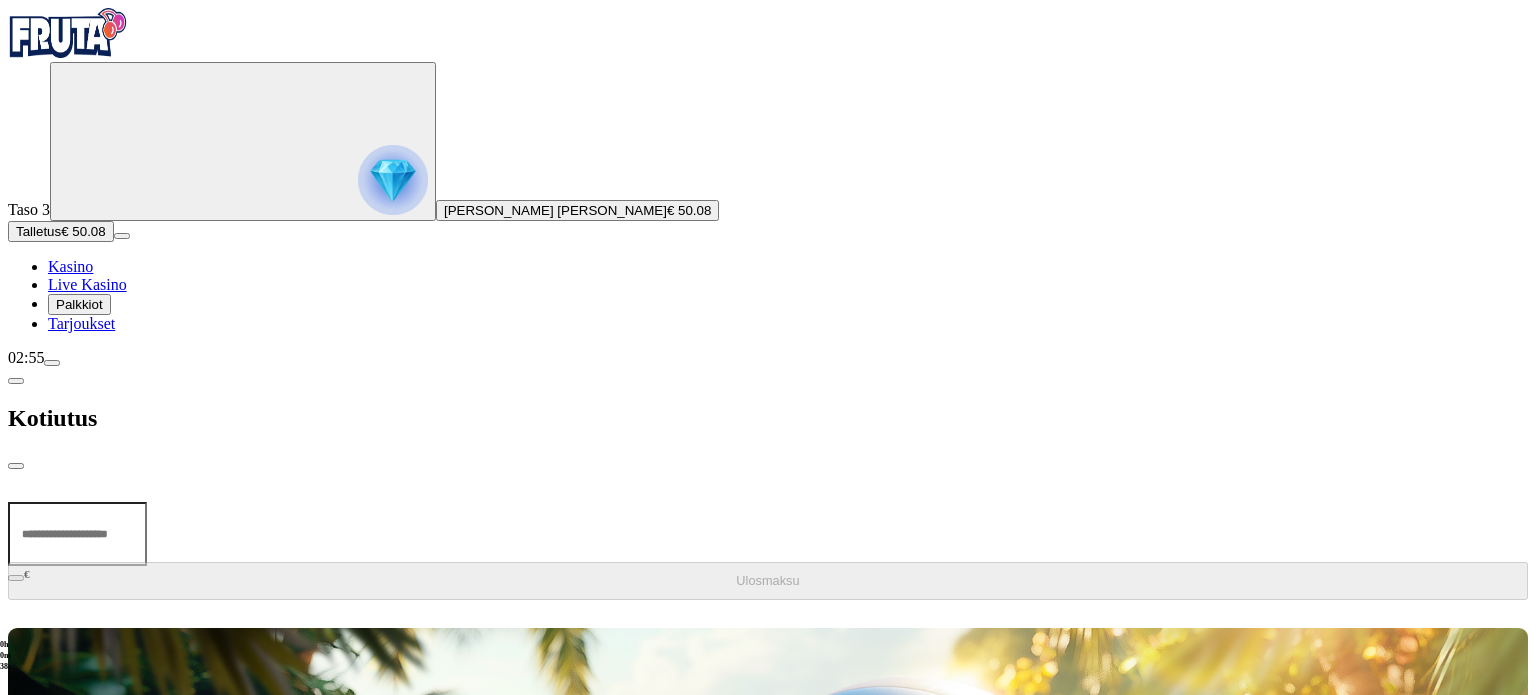 click at bounding box center (16, 381) 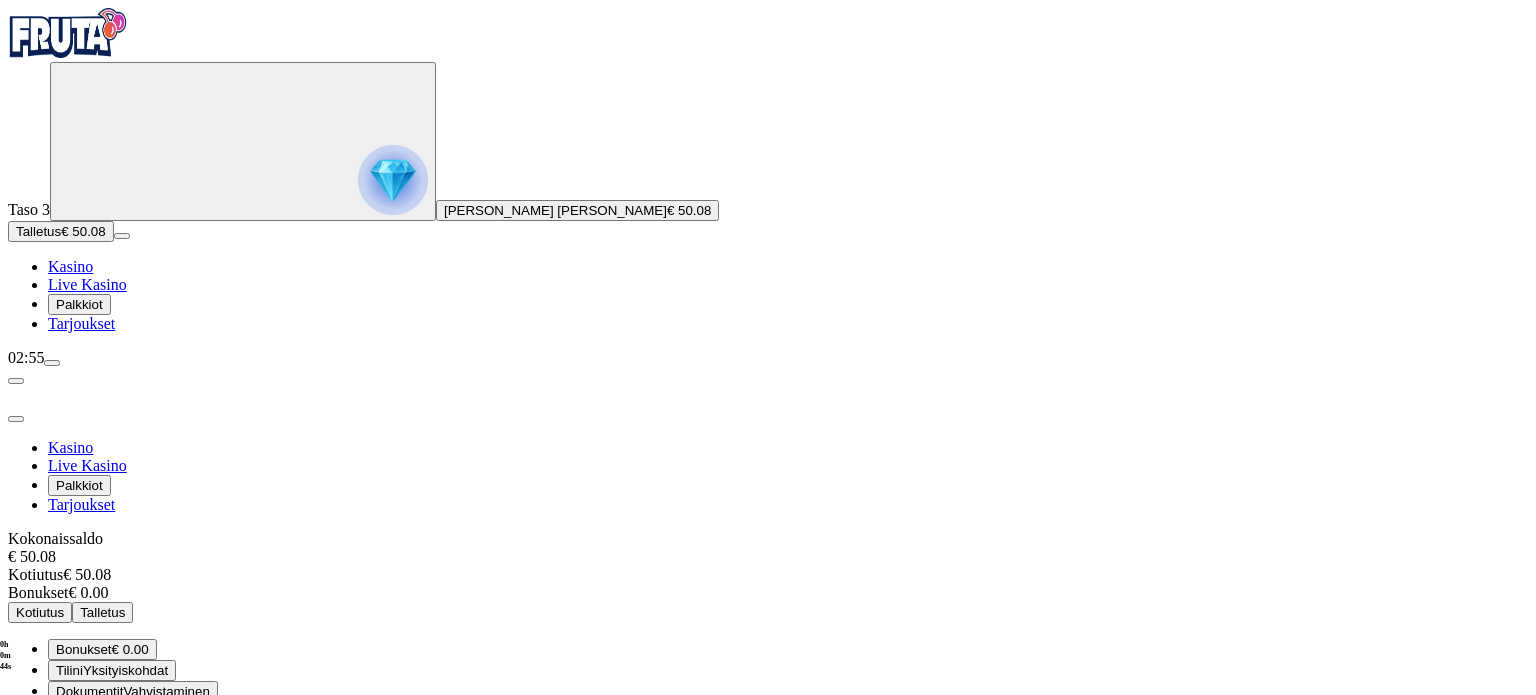 click on "Tiliote" at bounding box center (73, 733) 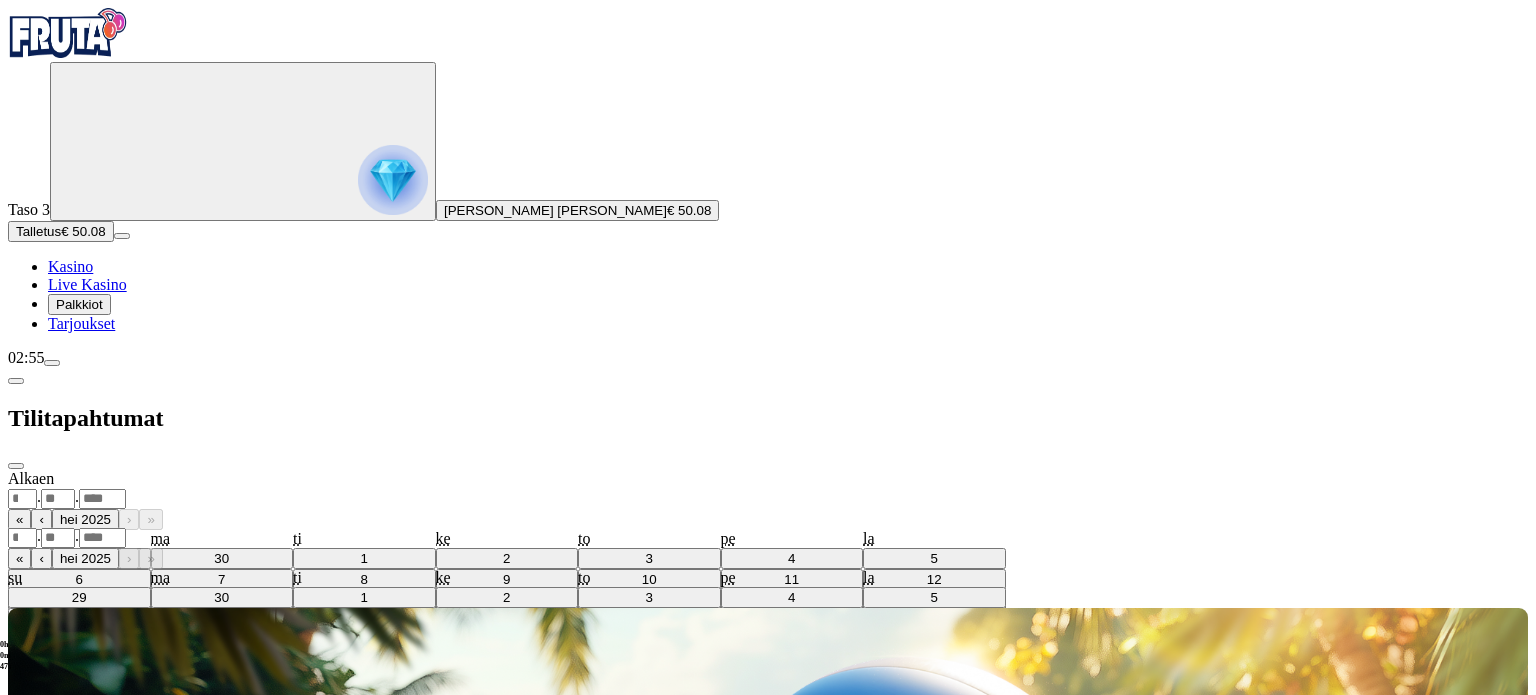 click on "******** ********" at bounding box center (39, 558) 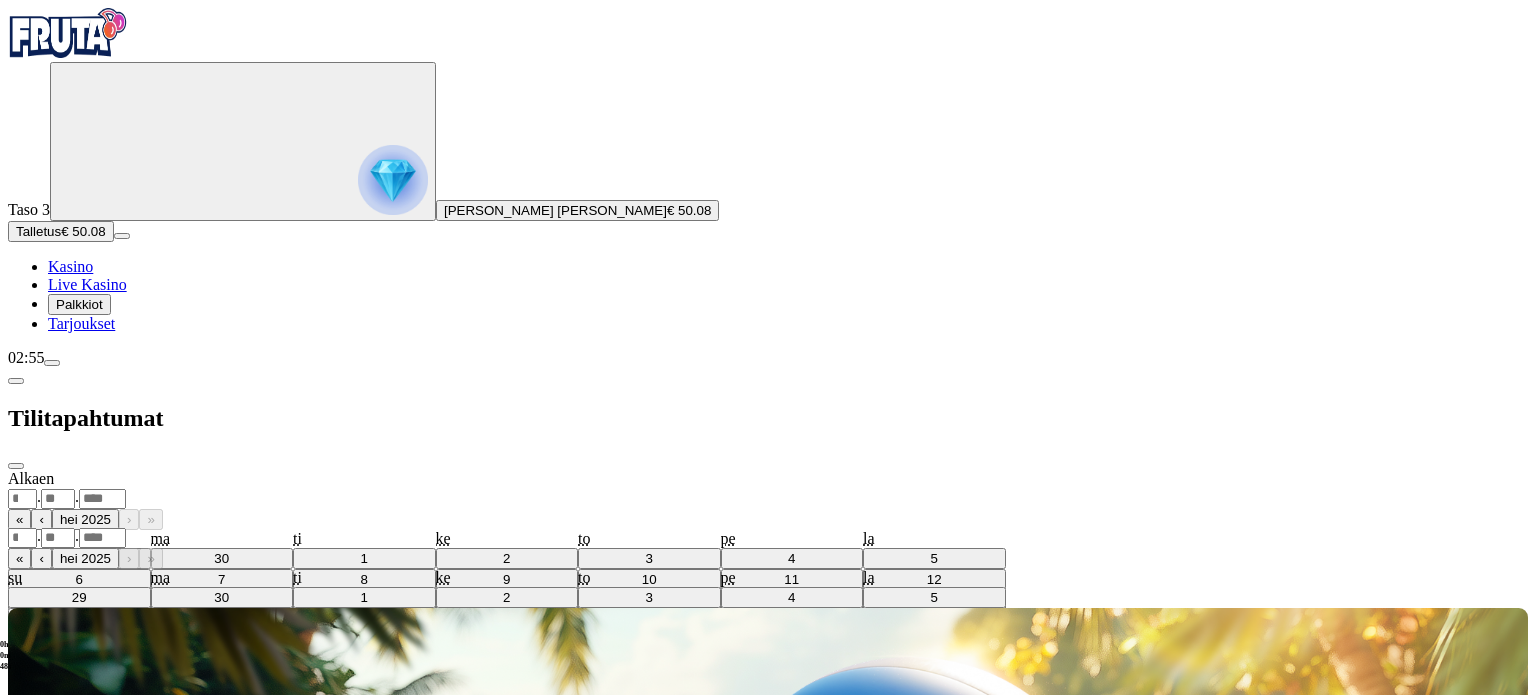 select on "********" 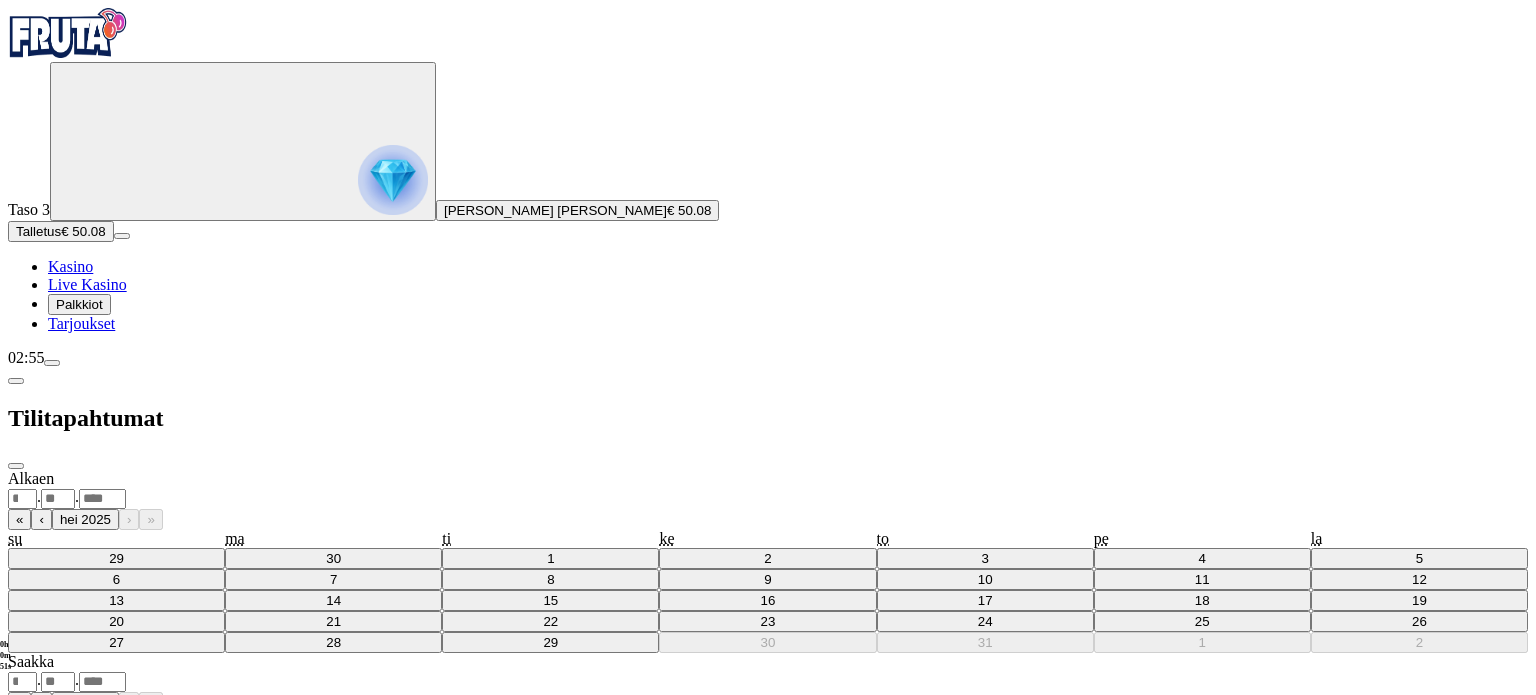 click on ". ." at bounding box center (768, 498) 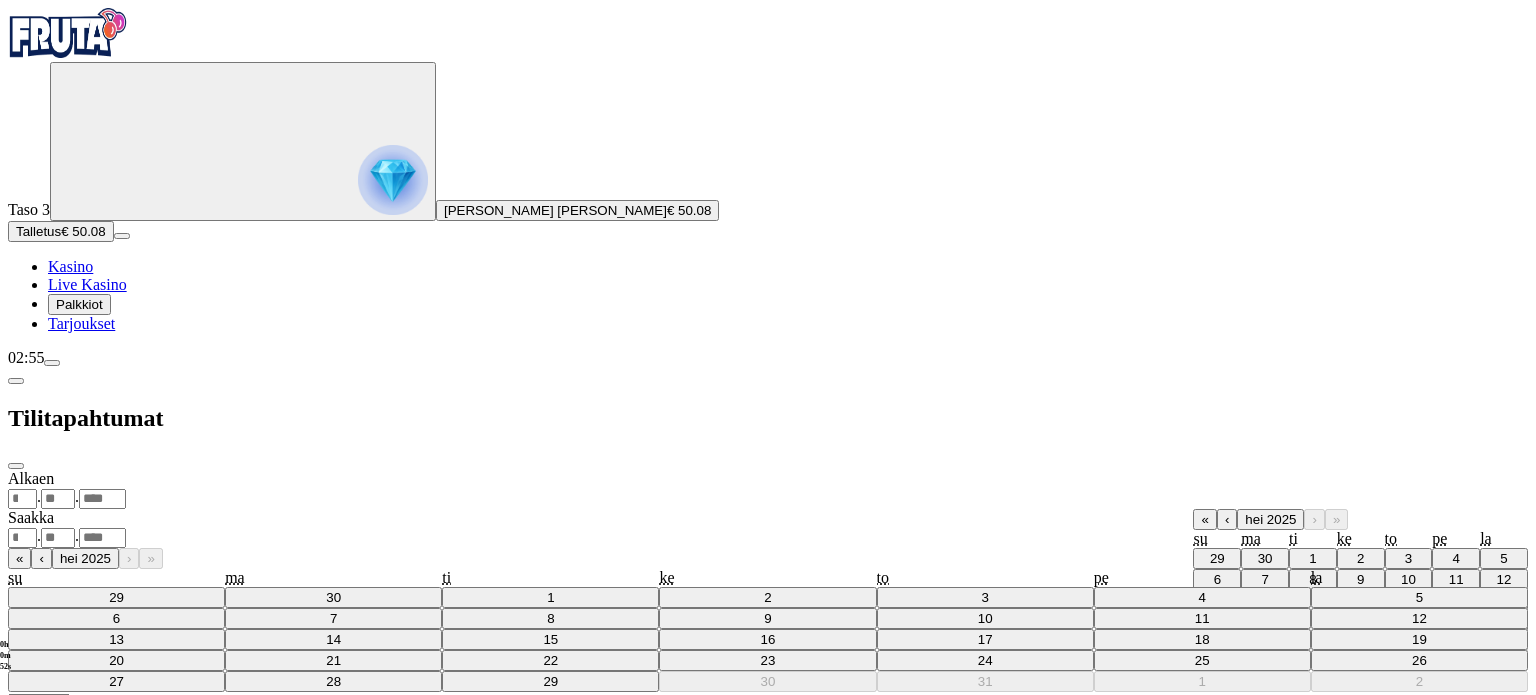 click on ". ." at bounding box center (768, 498) 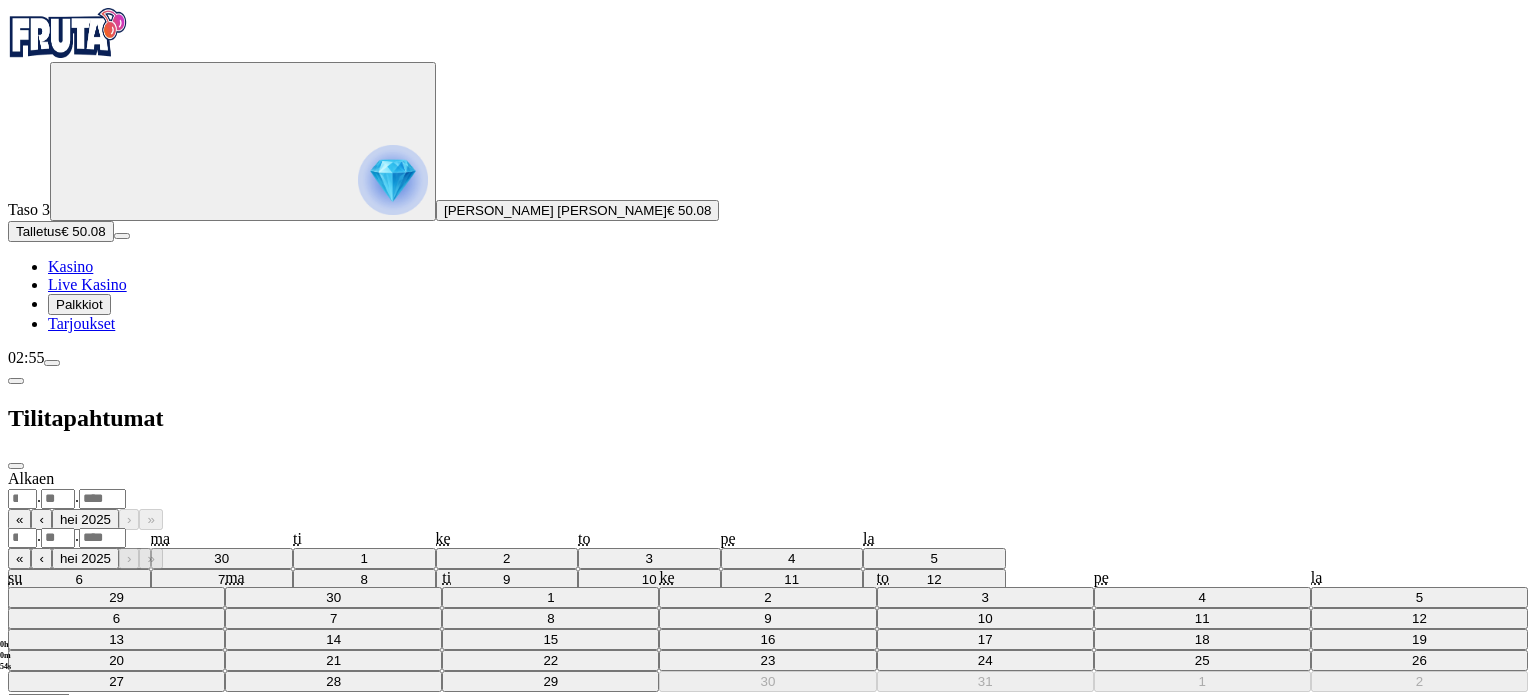 click on "Tilitapahtumat Alkaen . . « ‹ hei 2025 › » su ma ti ke to pe la 29 30 1 2 3 4 5 6 7 8 9 10 11 12 13 14 15 16 17 18 19 20 21 22 23 24 25 26 27 28 29 30 31 1 2 Saakka . . « ‹ hei 2025 › » su ma ti ke to pe la 29 30 1 2 3 4 5 6 7 8 9 10 11 12 13 14 15 16 17 18 19 20 21 22 23 24 25 26 27 28 29 30 31 1 2 ******** ******** Näytä tapahtumat" at bounding box center [768, 549] 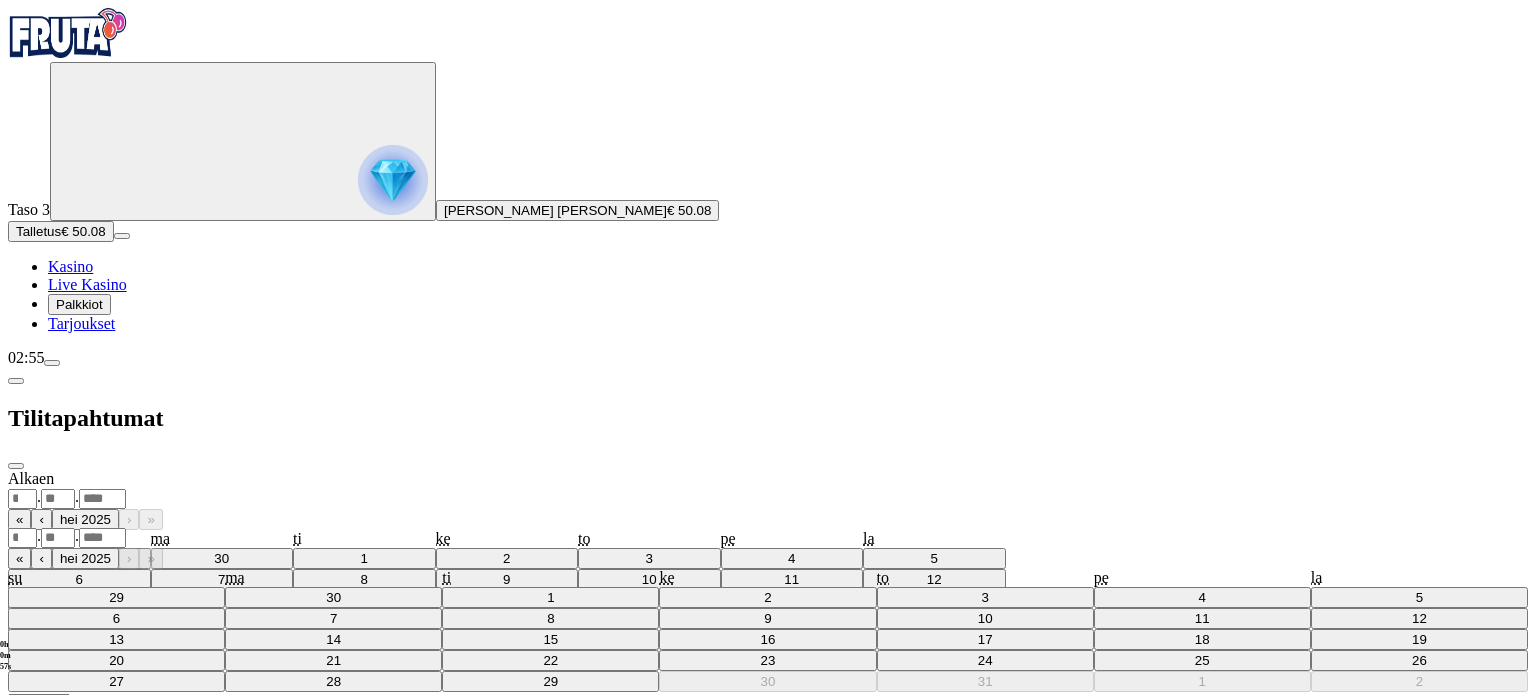 click at bounding box center [16, 466] 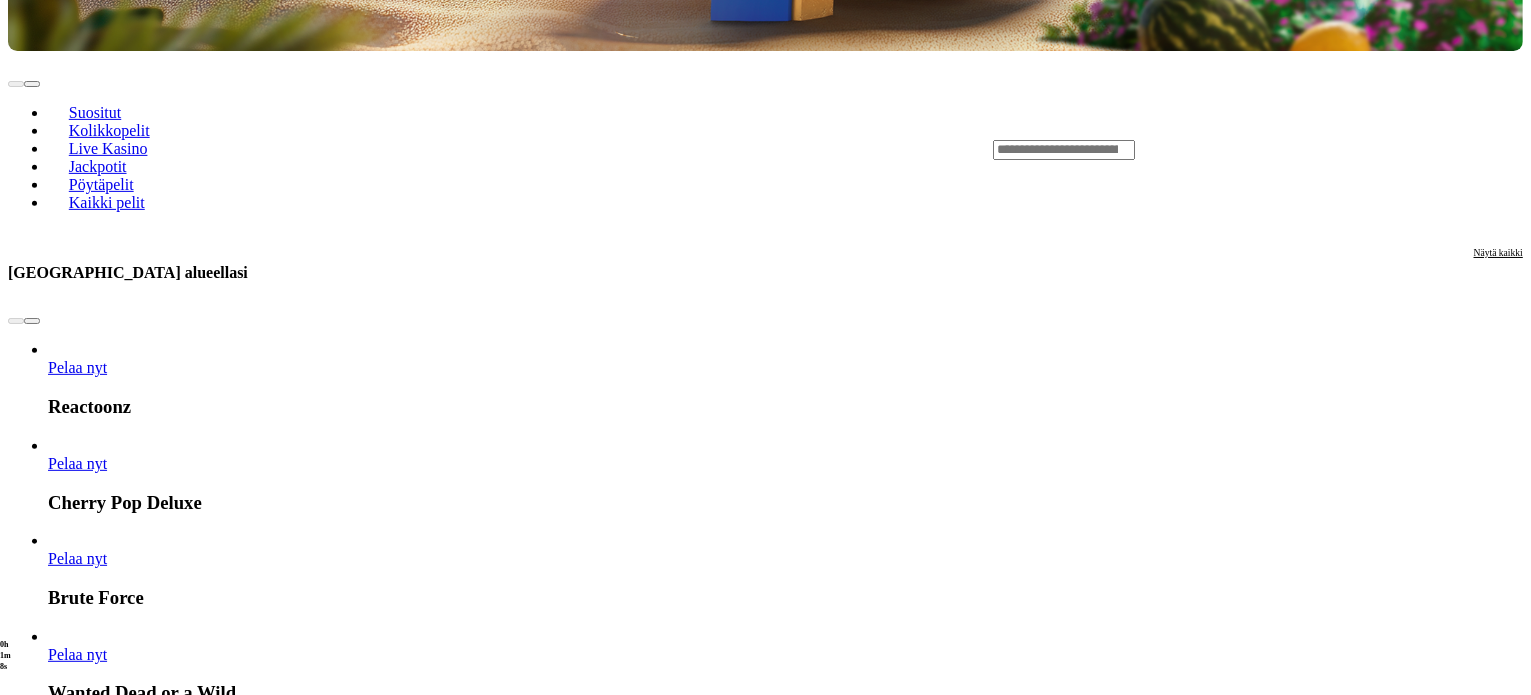 scroll, scrollTop: 1020, scrollLeft: 0, axis: vertical 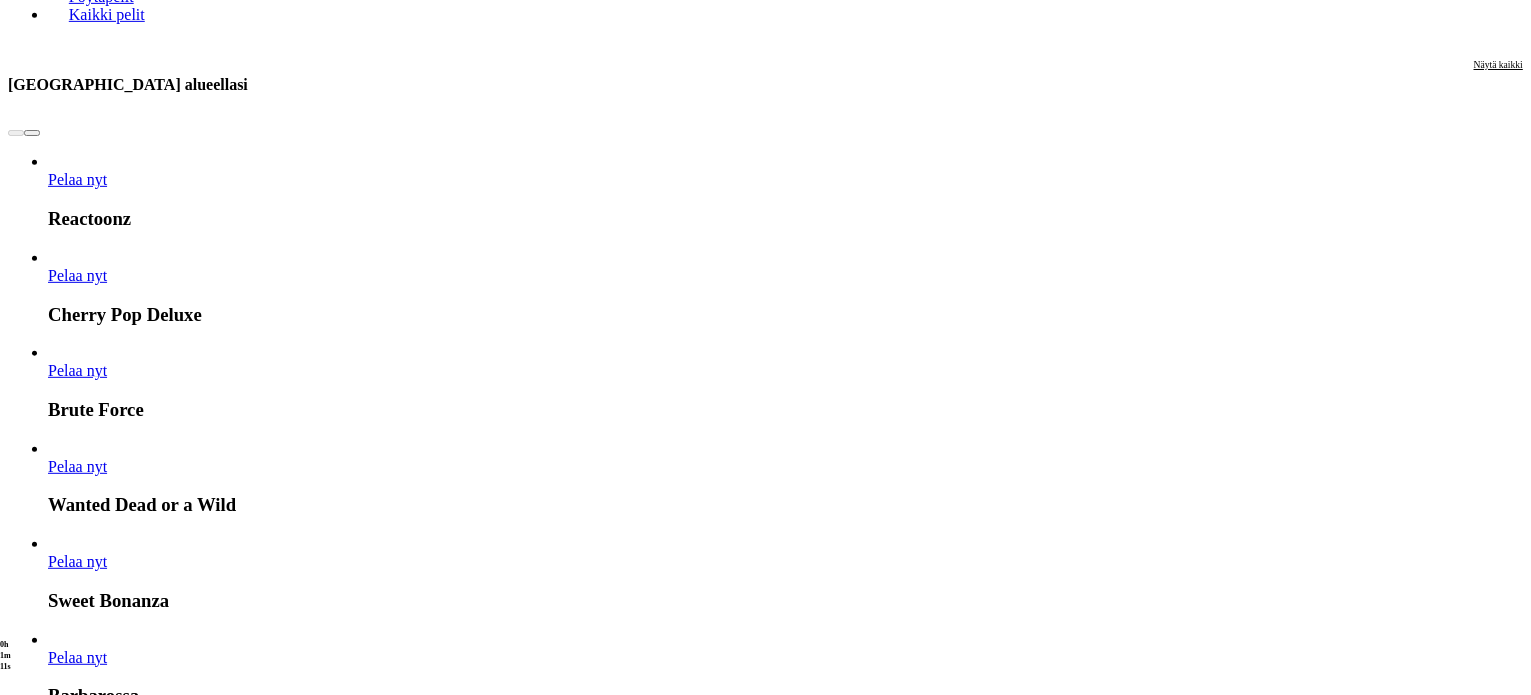click at bounding box center [32, 15594] 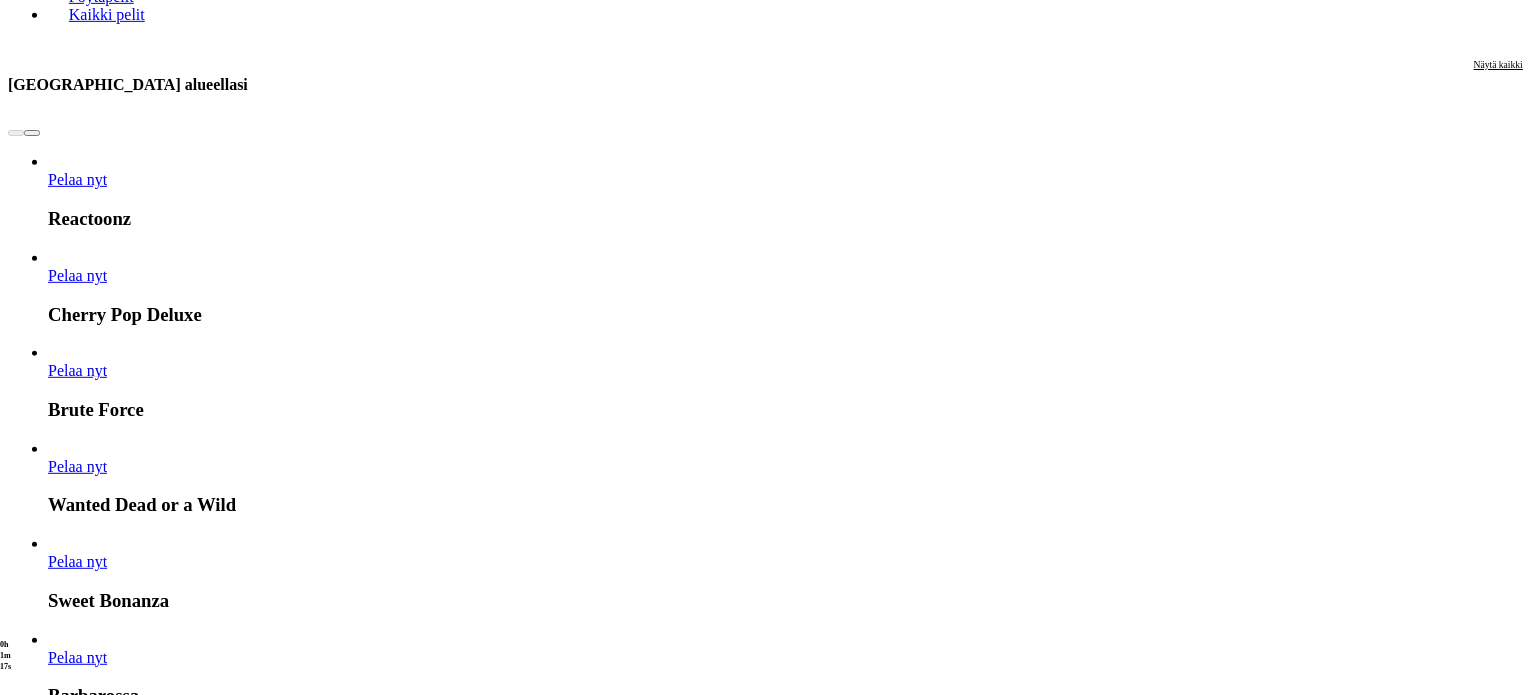 click on "Näytä kaikki" at bounding box center (1498, 15525) 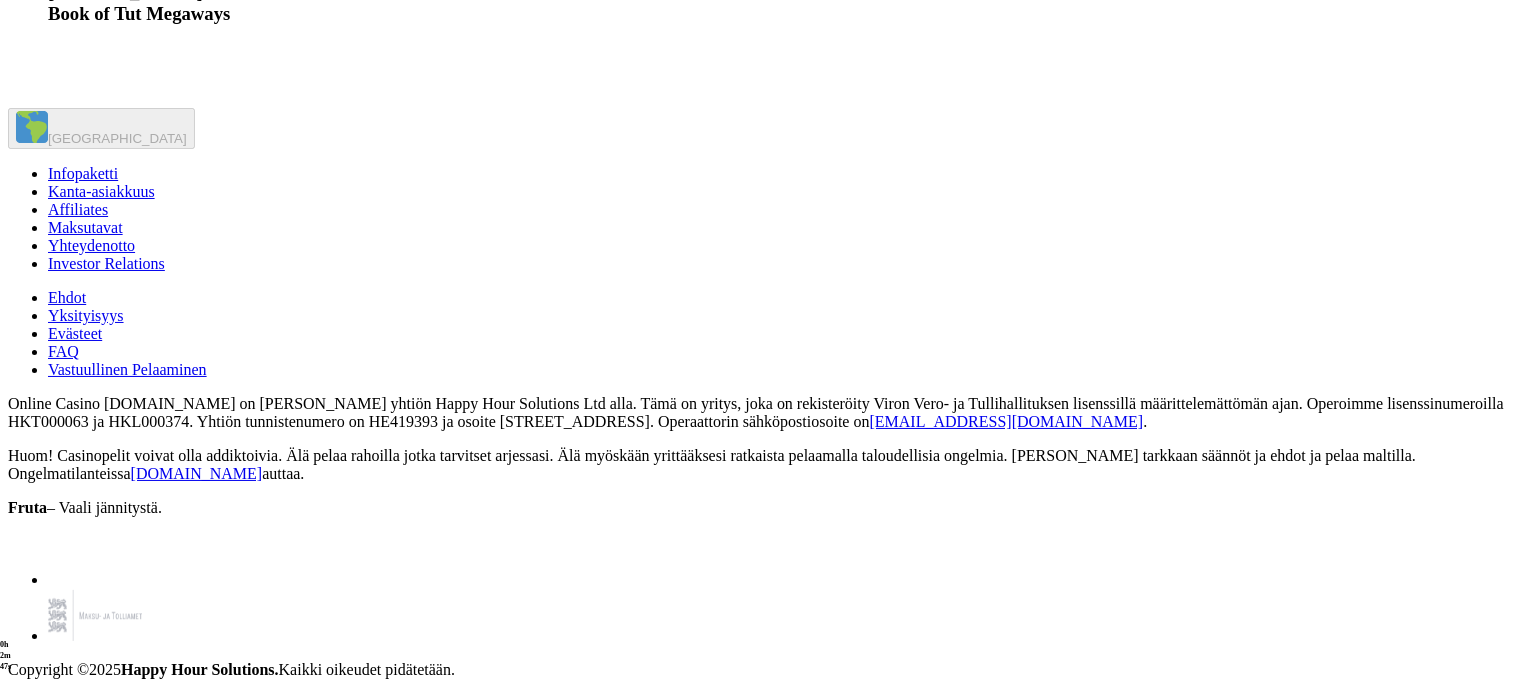 scroll, scrollTop: 12912, scrollLeft: 0, axis: vertical 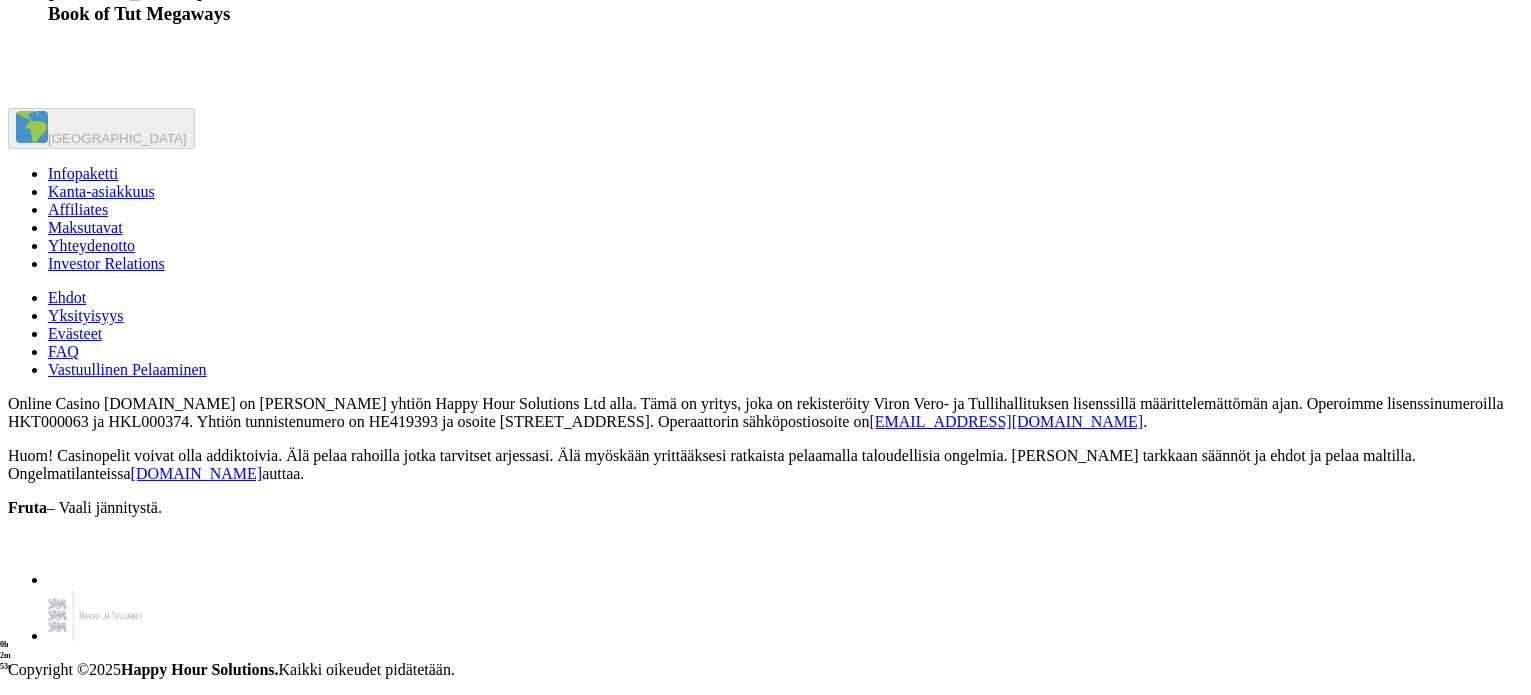 click at bounding box center (79, -6910) 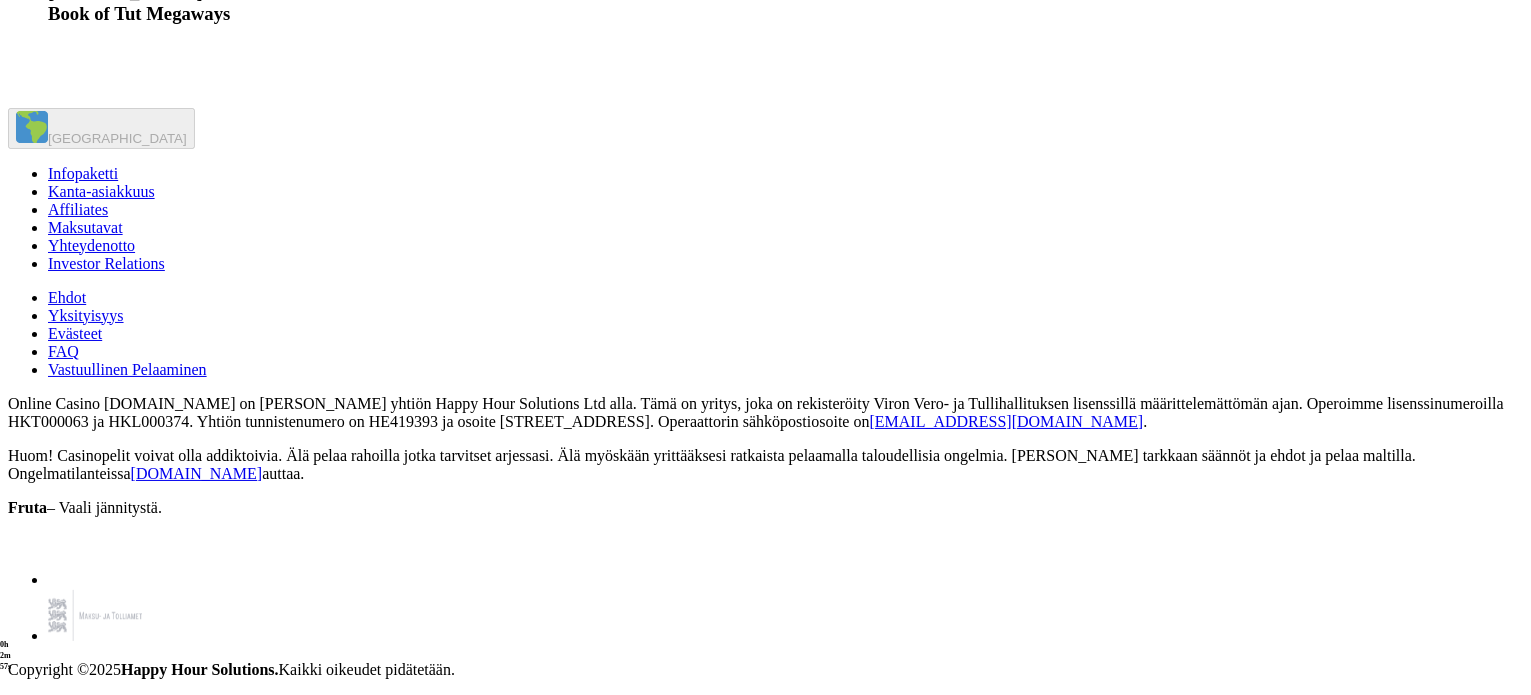 type on "****" 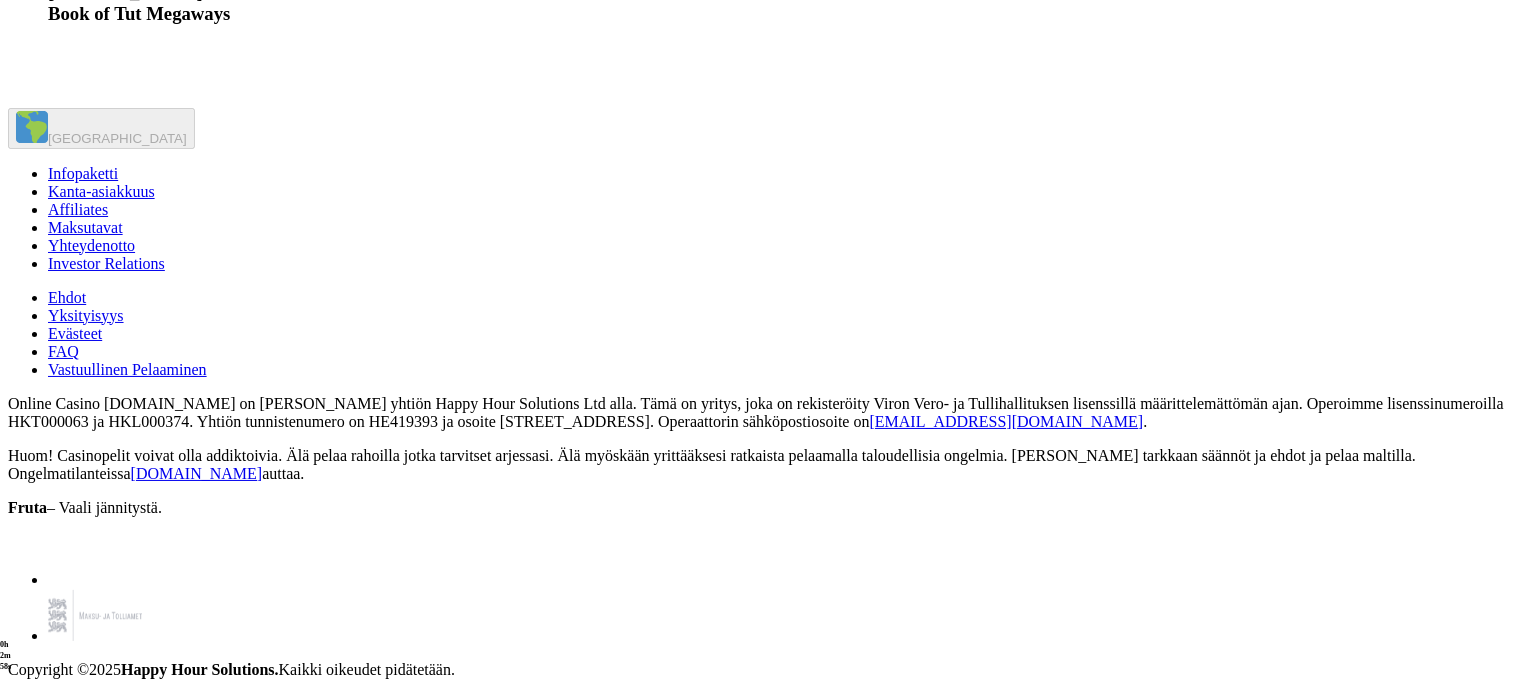 click on "Pelaa nyt" at bounding box center [548, -7005] 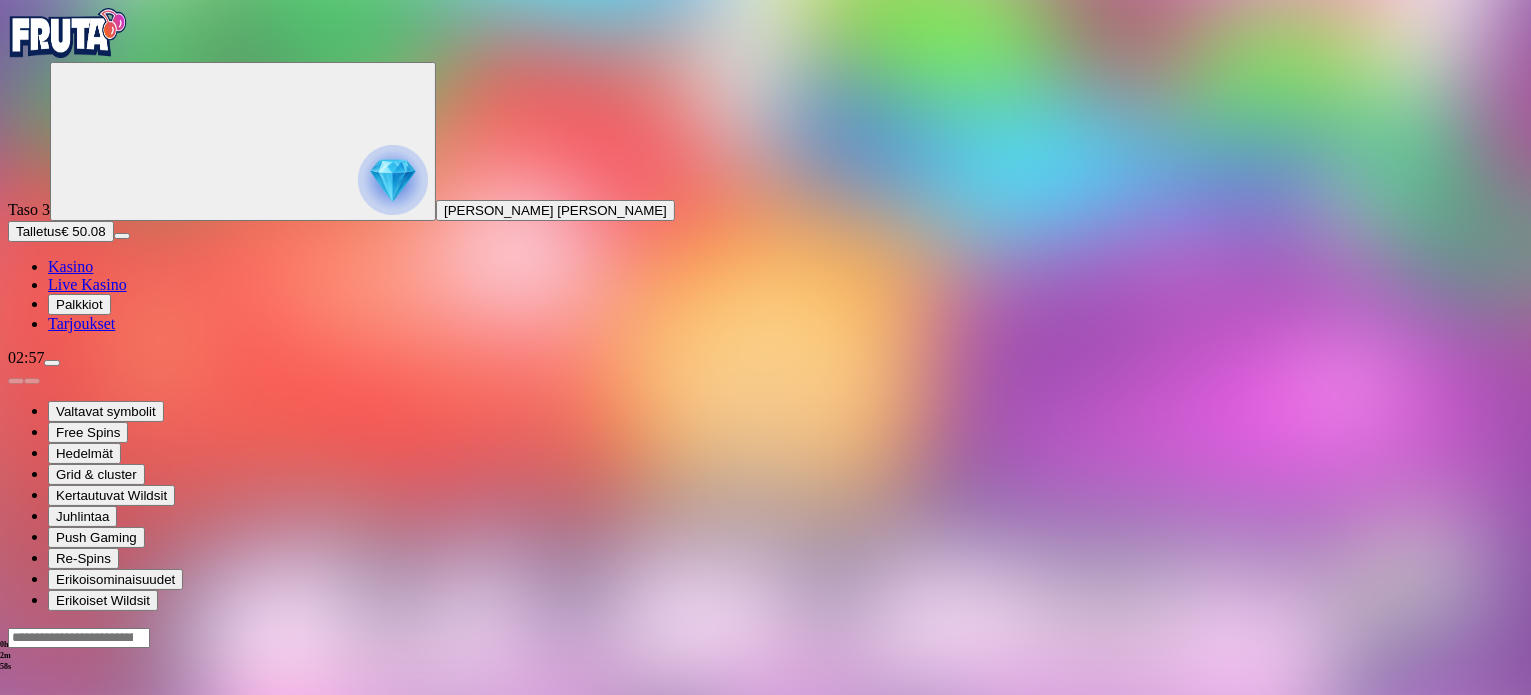 scroll, scrollTop: 0, scrollLeft: 0, axis: both 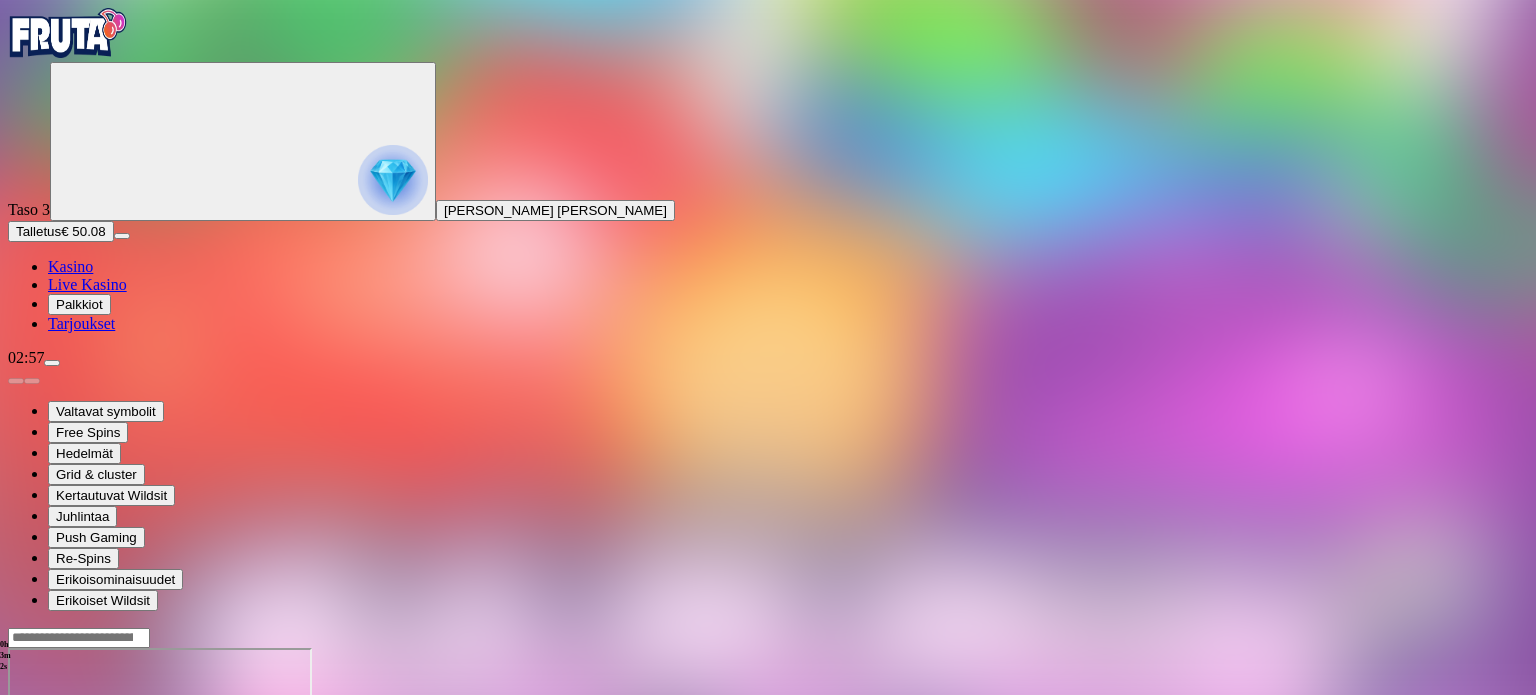 click at bounding box center [48, 820] 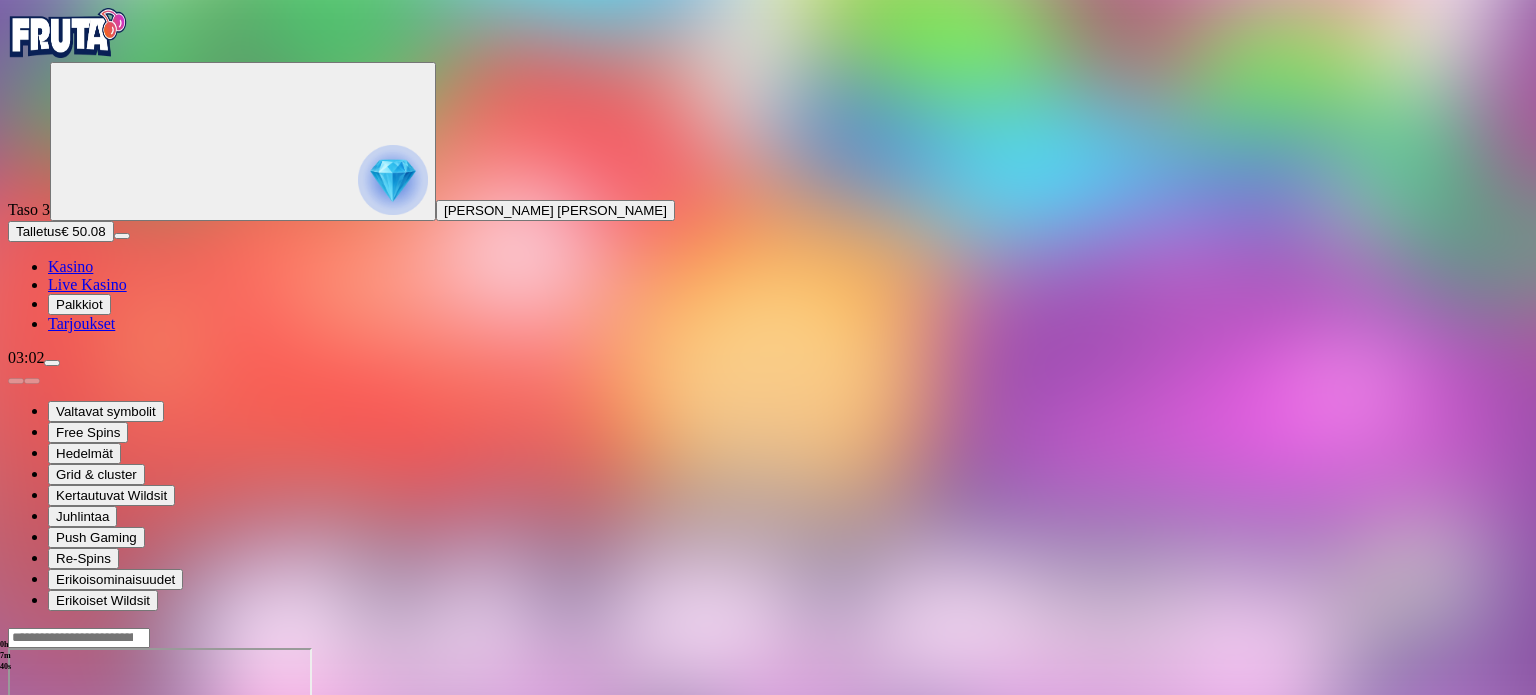 click at bounding box center [16, 820] 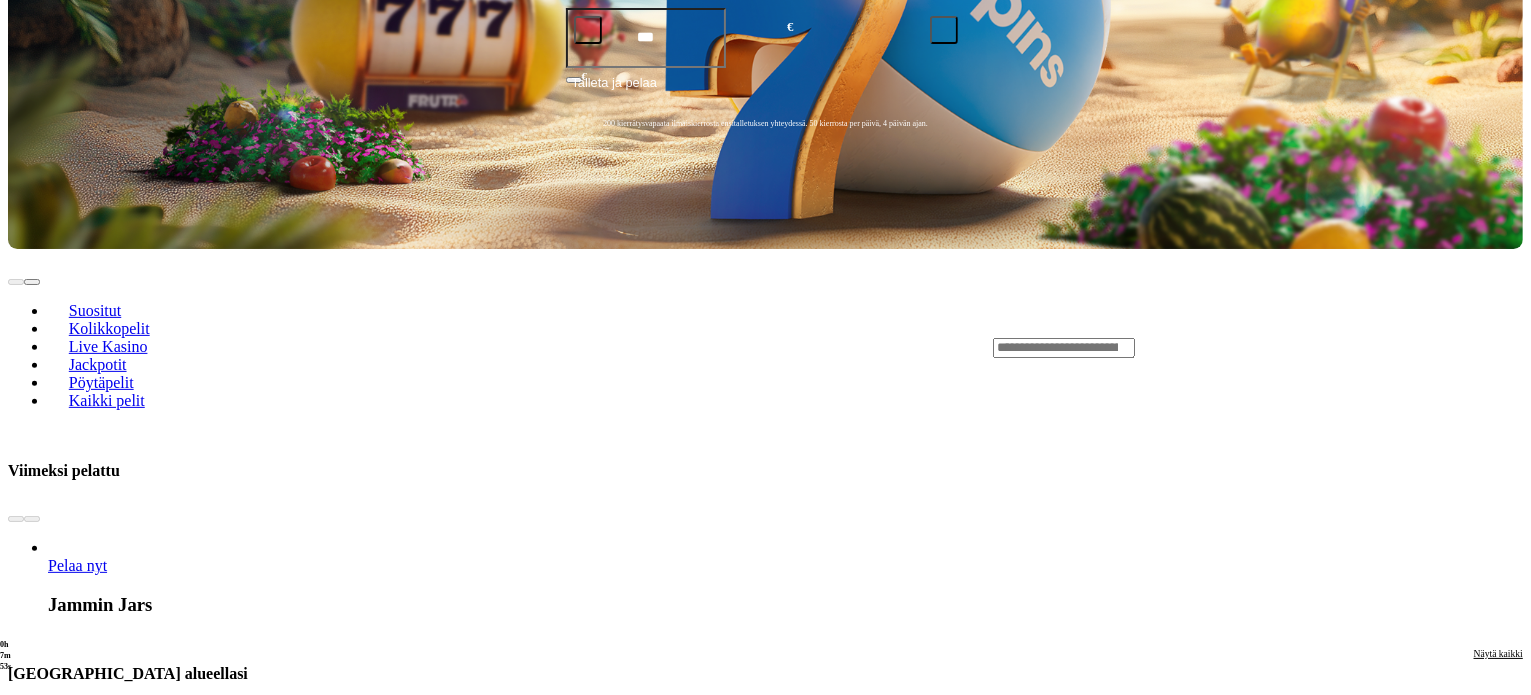 scroll, scrollTop: 640, scrollLeft: 0, axis: vertical 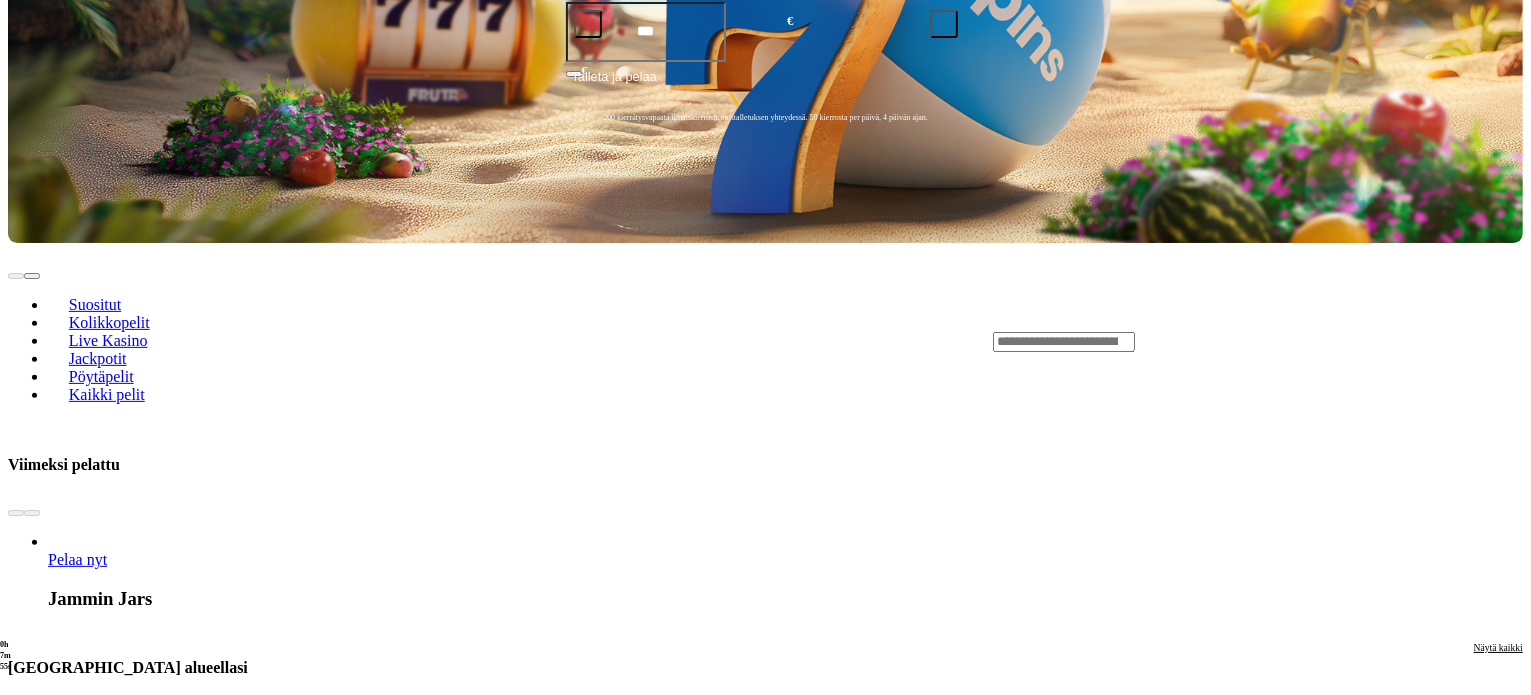 click at bounding box center [32, 716] 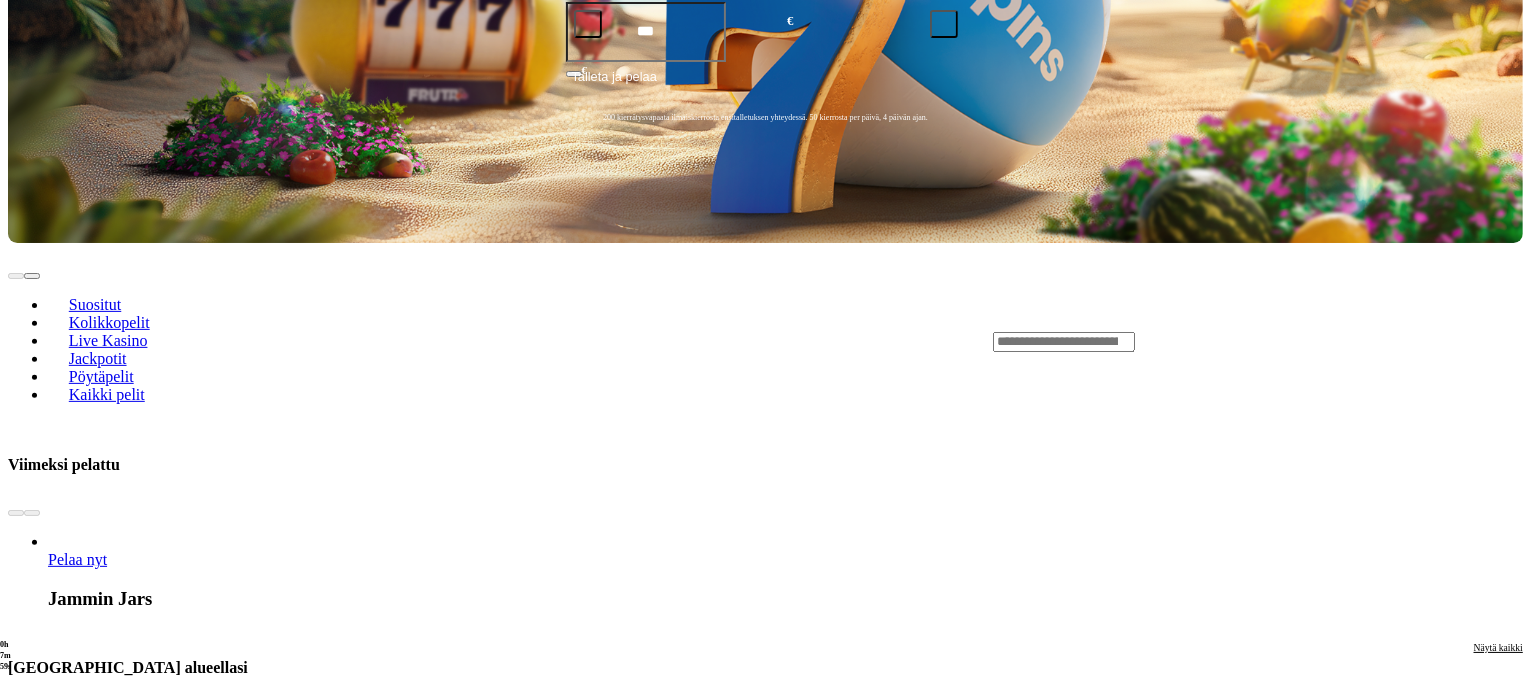 click on "Pelaa nyt" at bounding box center (-592, 1430) 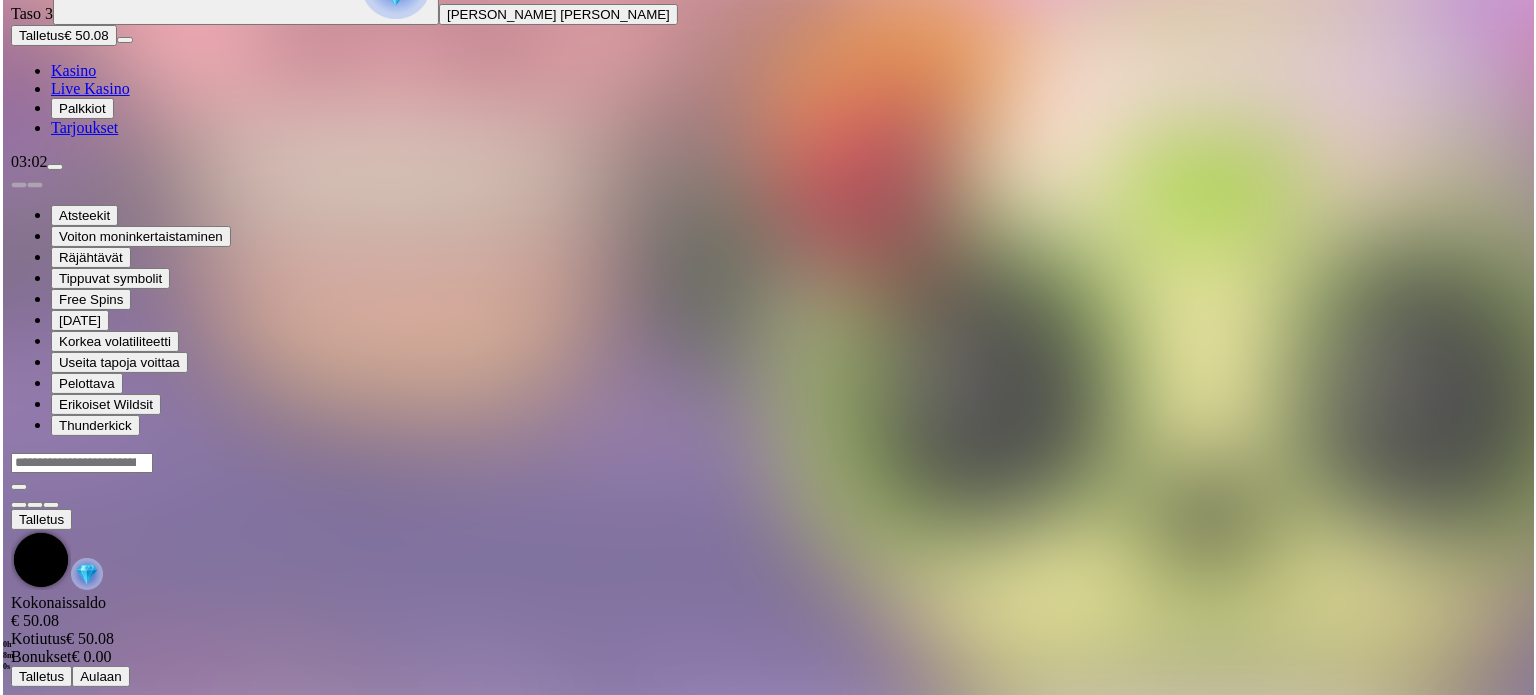 scroll, scrollTop: 0, scrollLeft: 0, axis: both 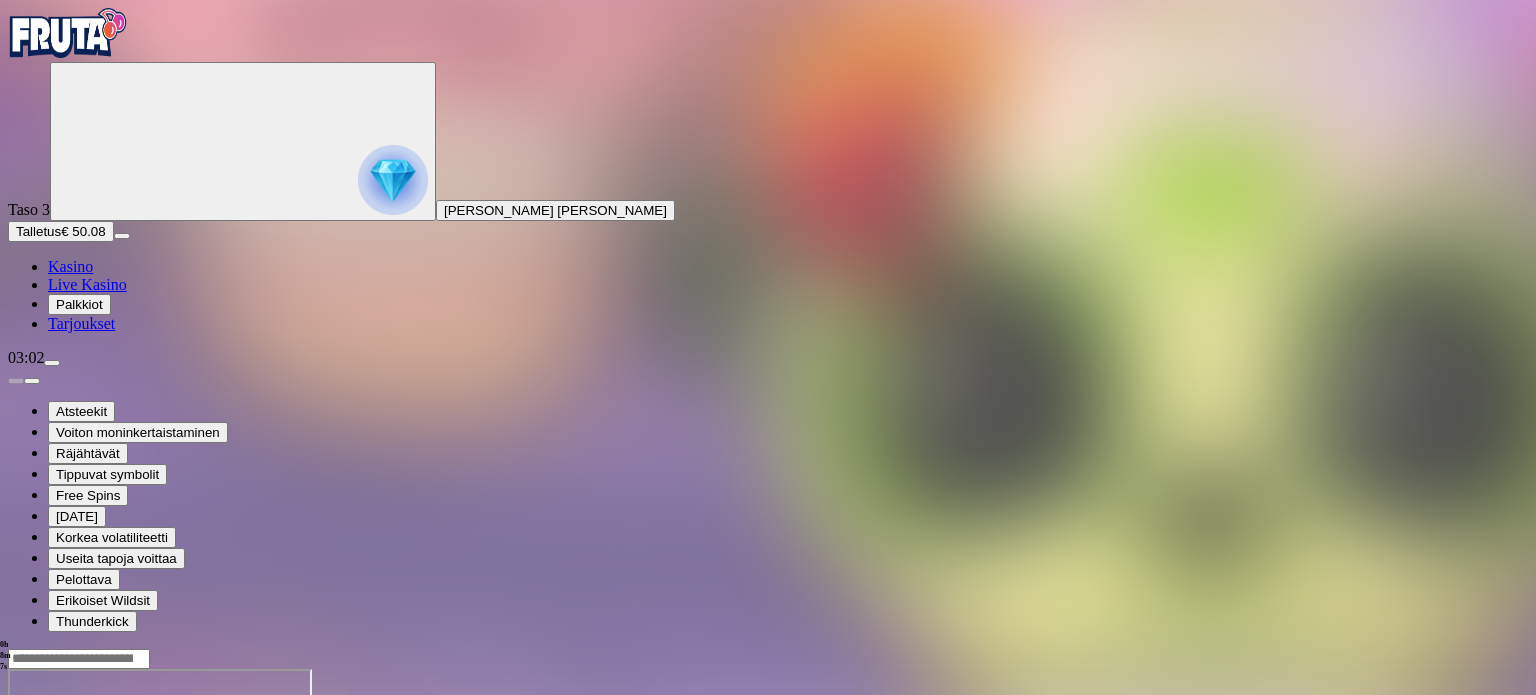 click at bounding box center (48, 841) 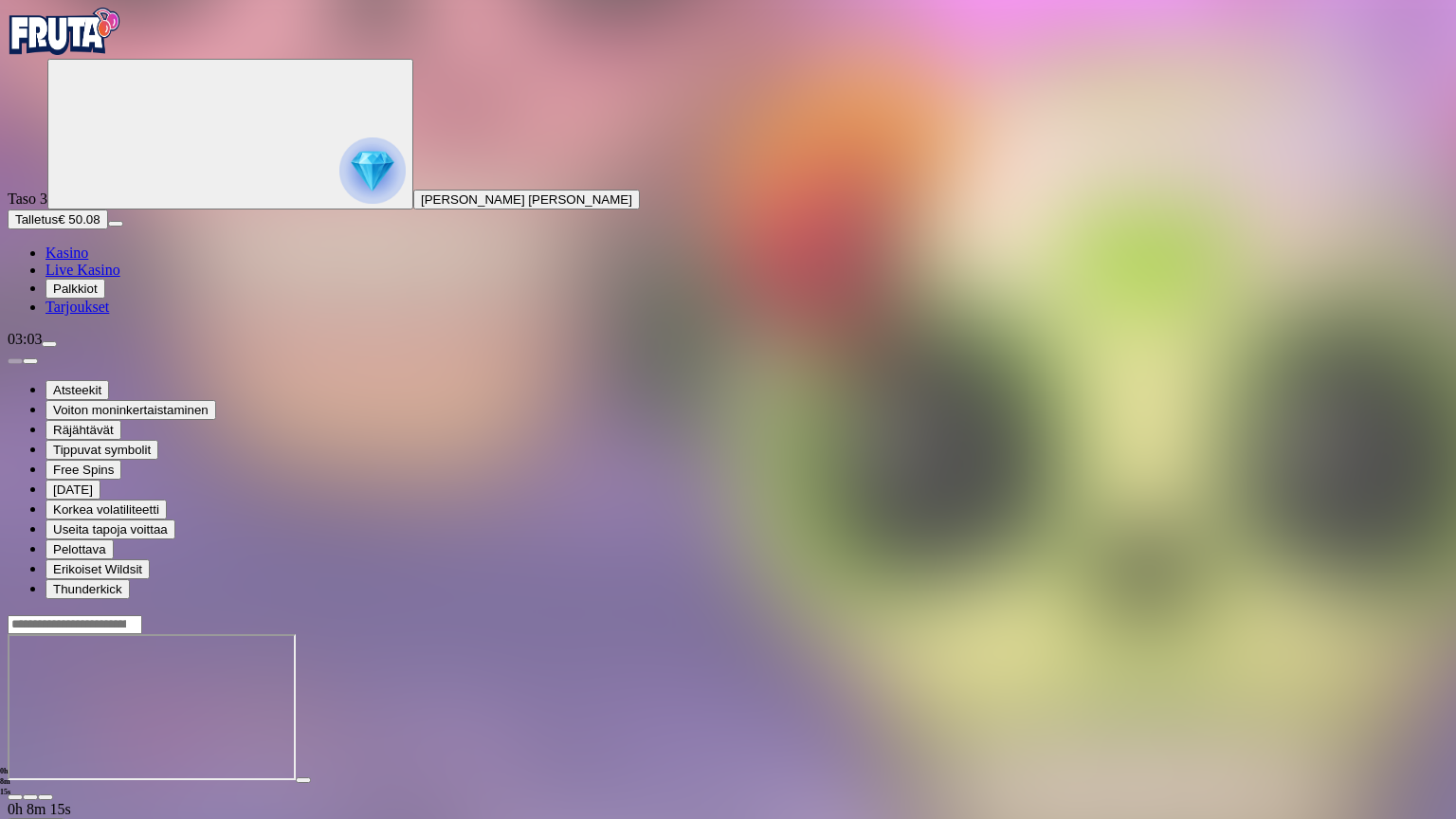 type 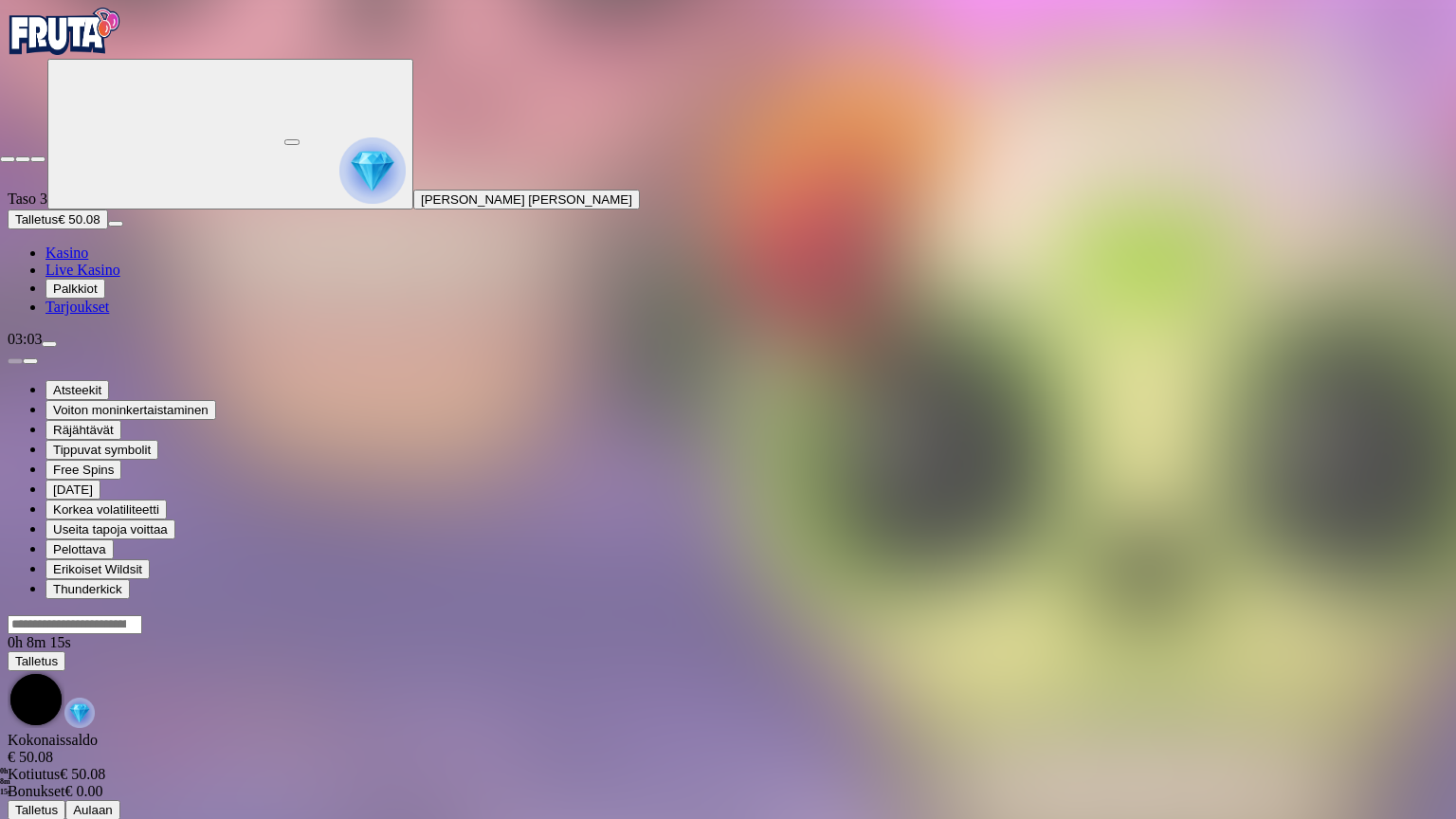 click at bounding box center [38, 159] 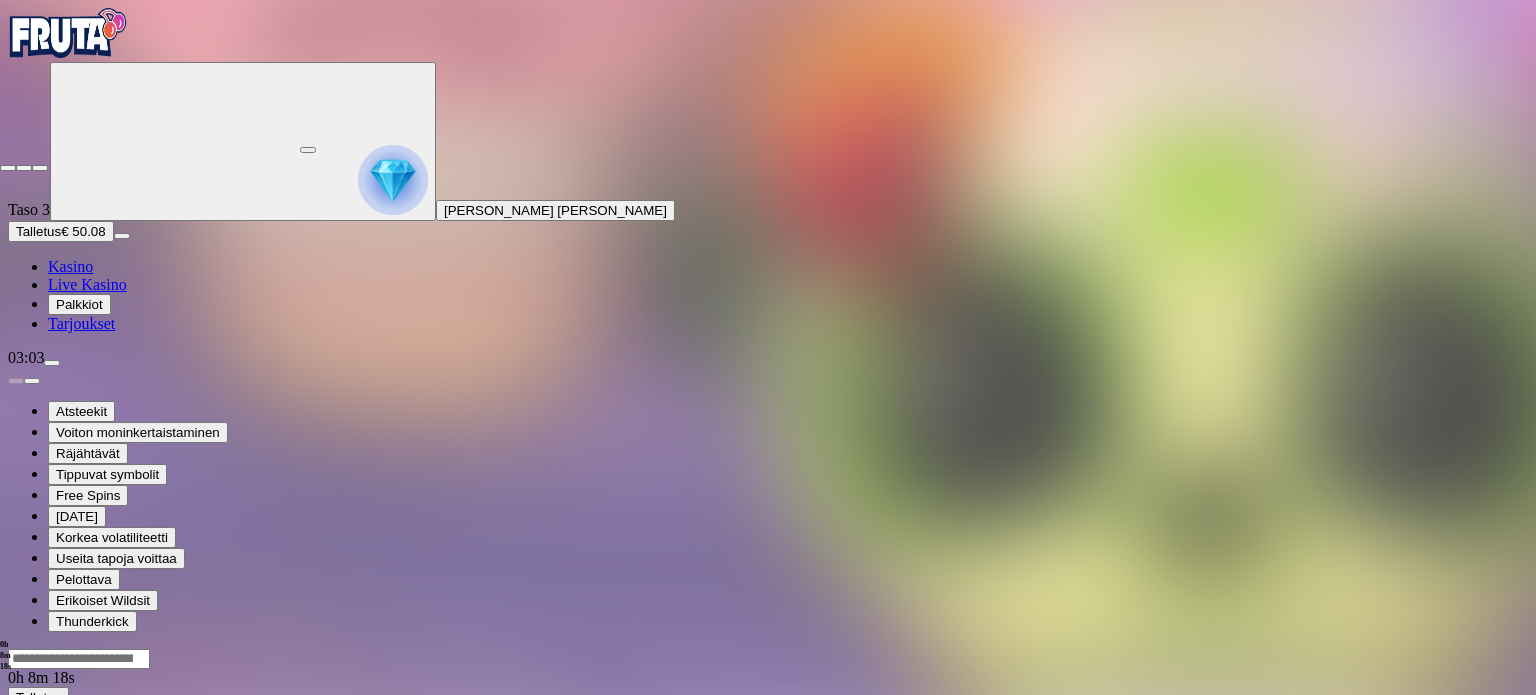 click at bounding box center (40, 168) 